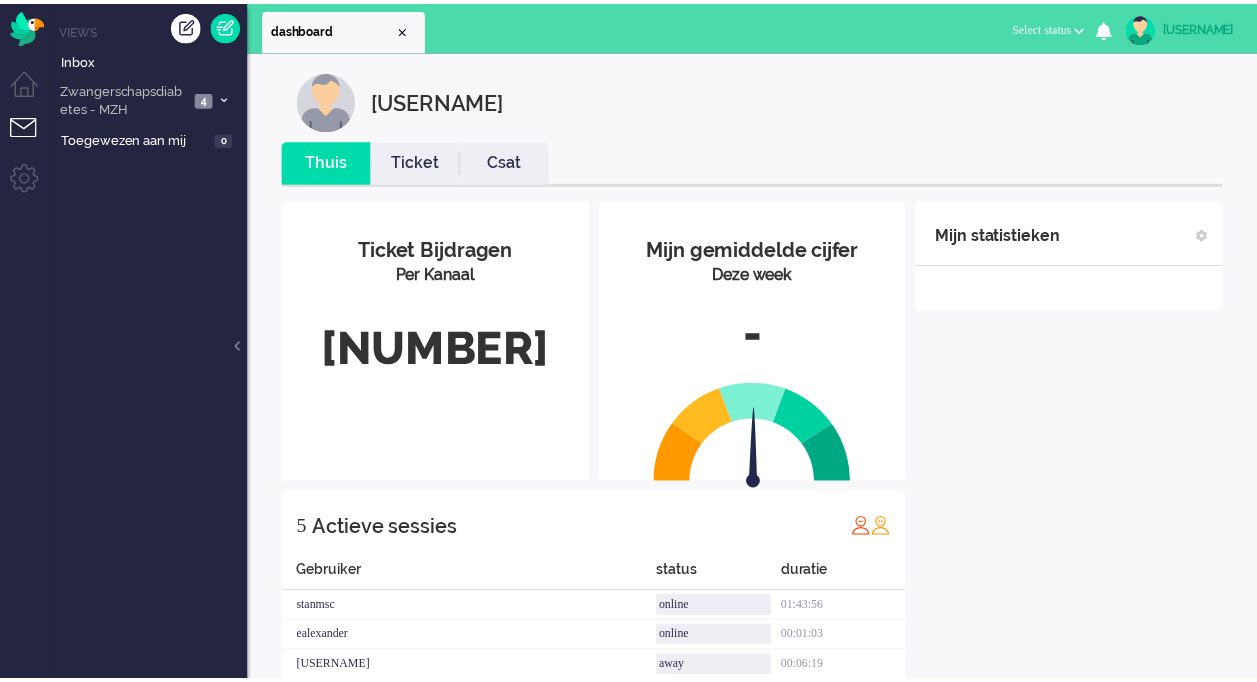 scroll, scrollTop: 0, scrollLeft: 0, axis: both 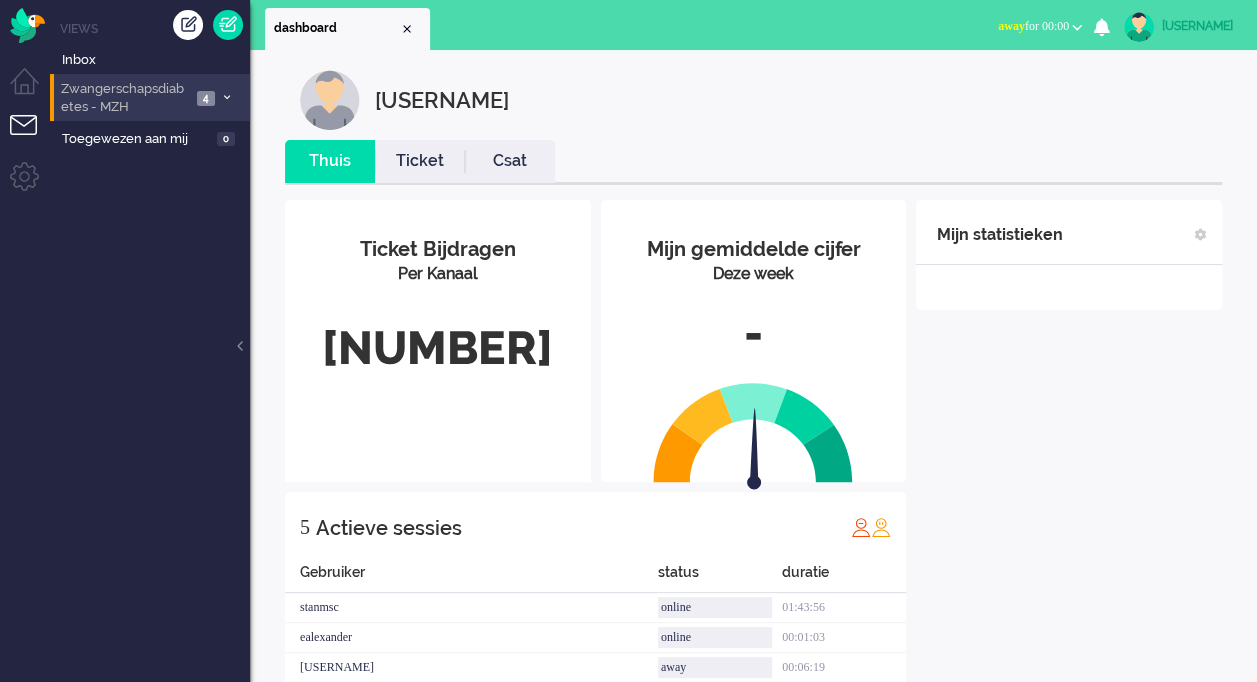 click at bounding box center (226, 98) 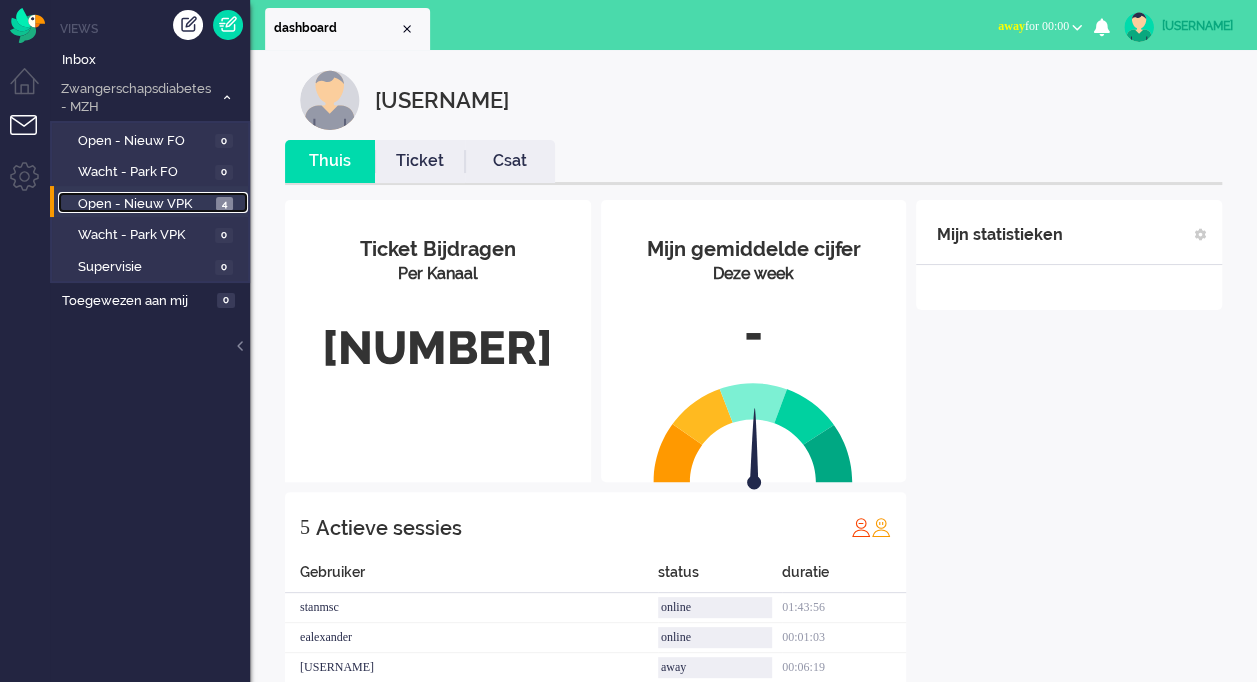 click on "Open - Nieuw VPK" at bounding box center [144, 204] 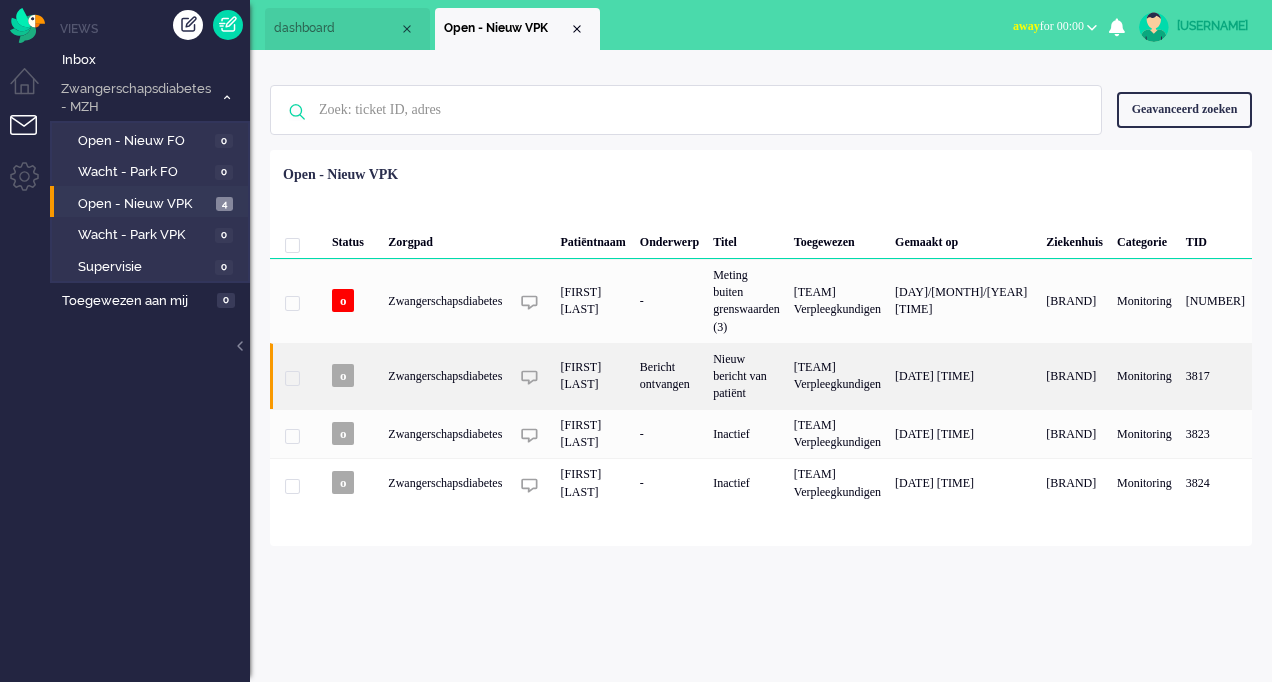 click on "Zwangerschapsdiabetes" 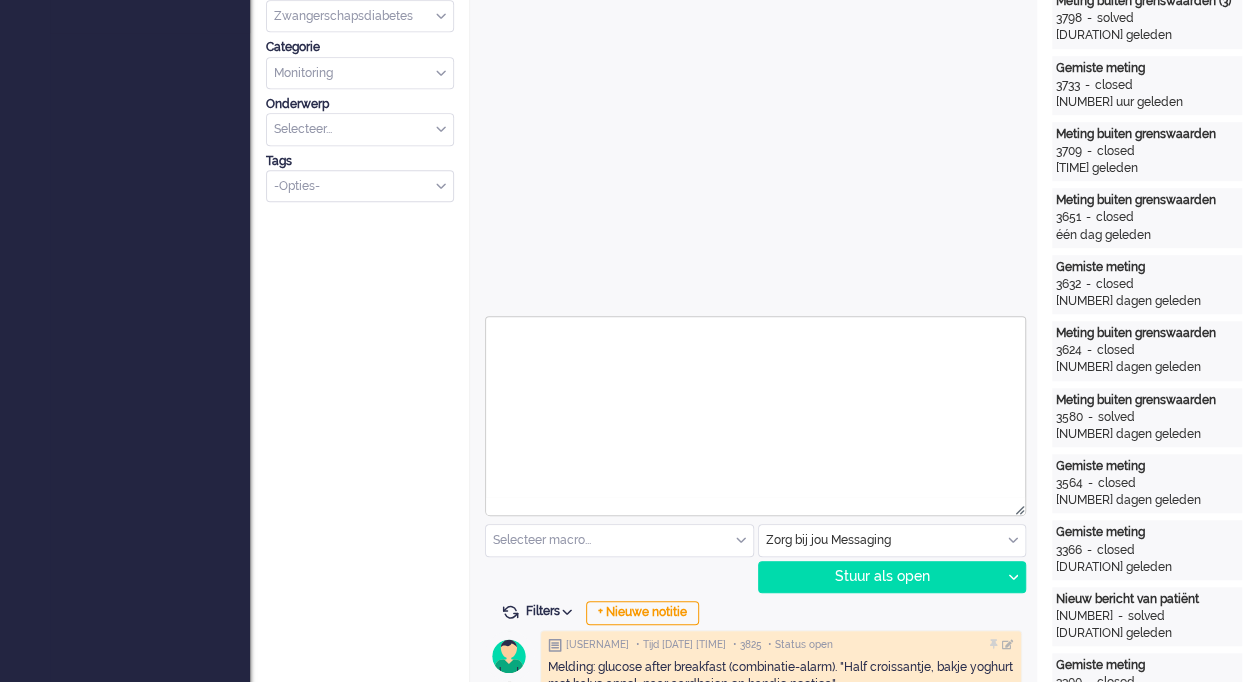 scroll, scrollTop: 0, scrollLeft: 0, axis: both 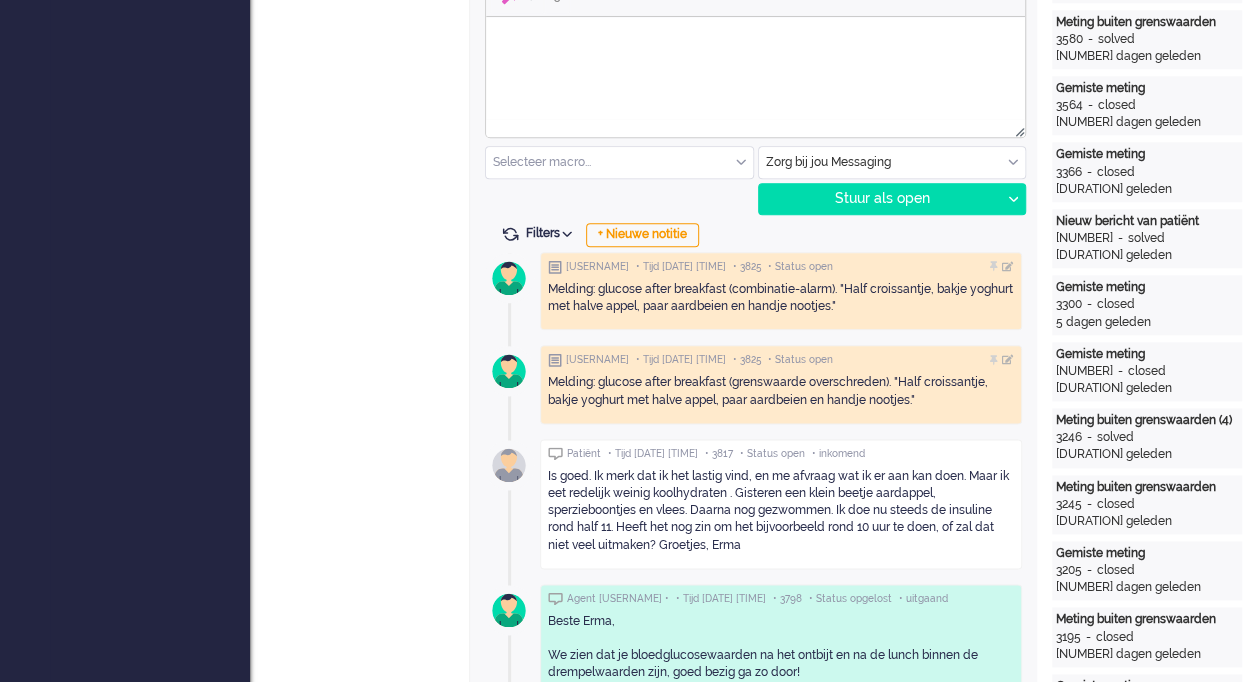 click at bounding box center (755, 42) 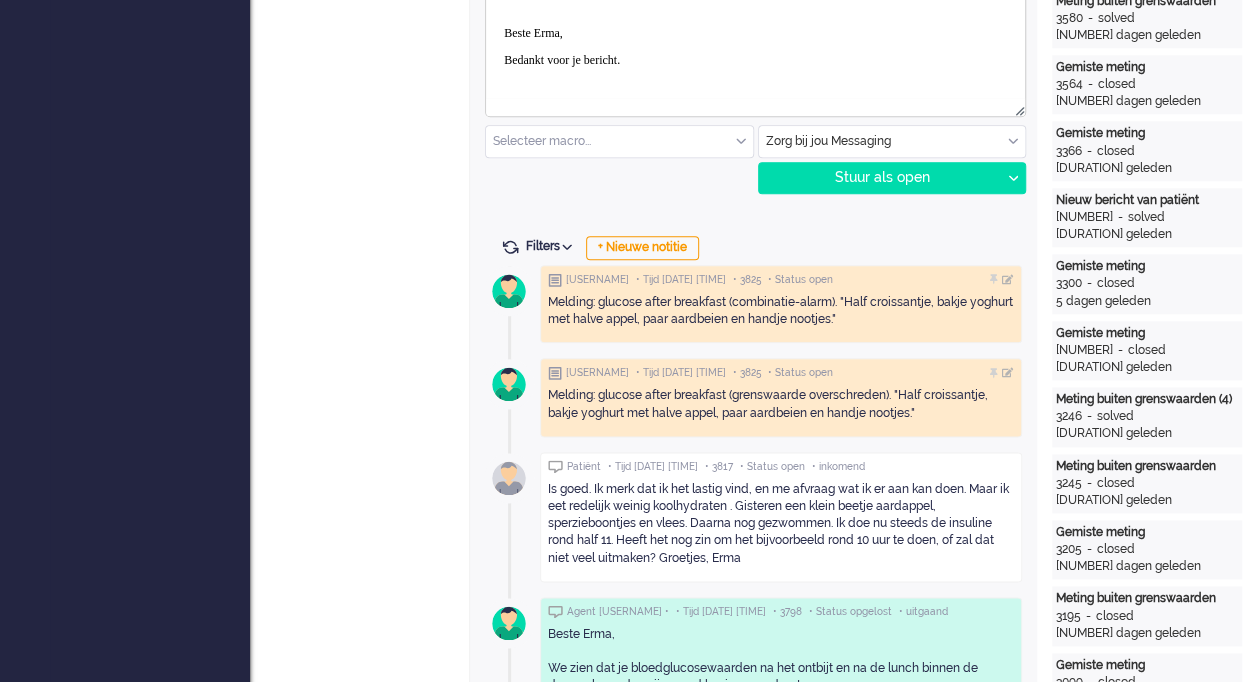 scroll, scrollTop: 1027, scrollLeft: 0, axis: vertical 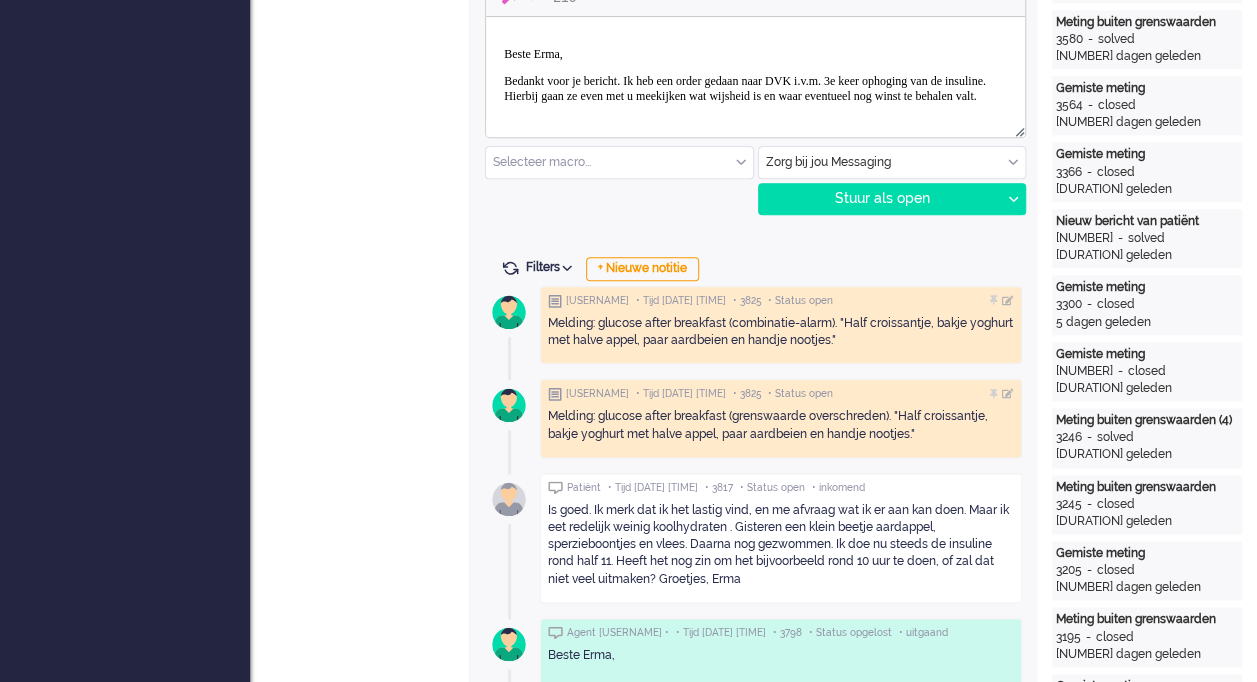 click on "Bedankt voor je bericht. Ik heb een order gedaan naar DVK i.v.m. 3e keer ophoging van de insuline. Hierbij gaan ze even met u meekijken wat wijsheid is en waar eventueel nog winst te behalen valt." at bounding box center [755, 89] 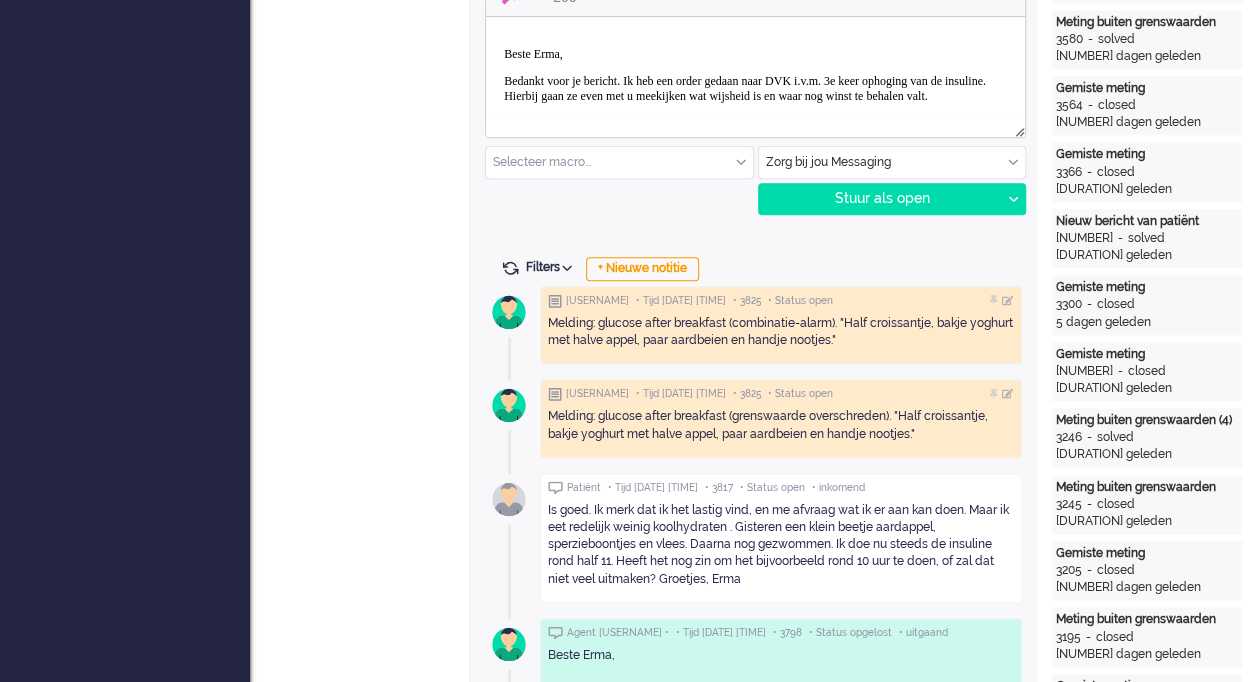 click on "Bedankt voor je bericht. Ik heb een order gedaan naar DVK i.v.m. 3e keer ophoging van de insuline. Hierbij gaan ze even met u meekijken wat wijsheid is en waar nog winst te behalen valt." at bounding box center [755, 89] 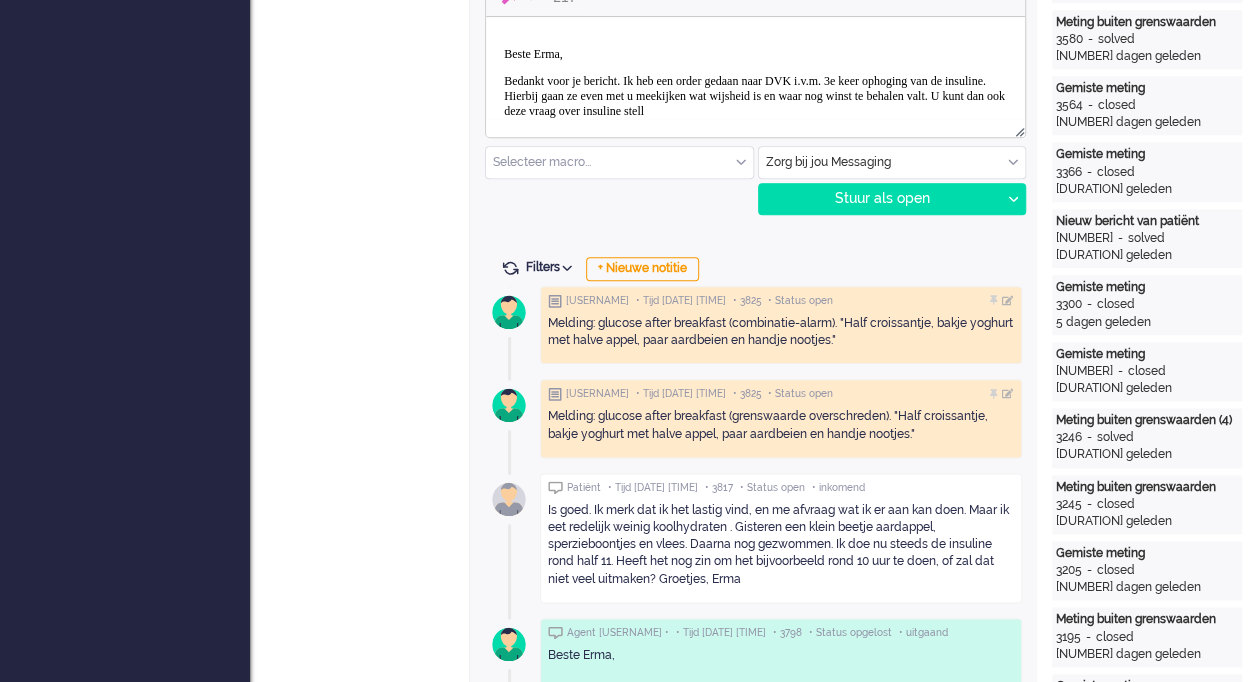 scroll, scrollTop: 12, scrollLeft: 0, axis: vertical 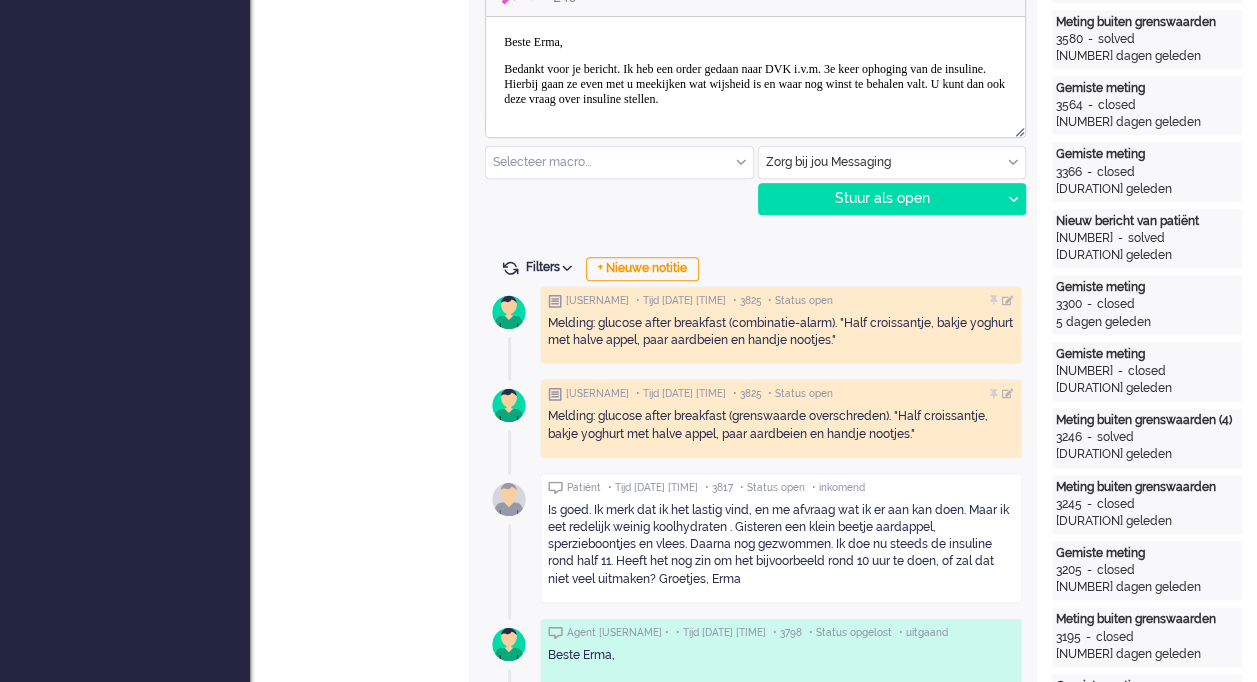 click on "Bedankt voor je bericht. Ik heb een order gedaan naar DVK i.v.m. 3e keer ophoging van de insuline. Hierbij gaan ze even met u meekijken wat wijsheid is en waar nog winst te behalen valt. U kunt dan ook deze vraag over insuline stellen." at bounding box center [755, 84] 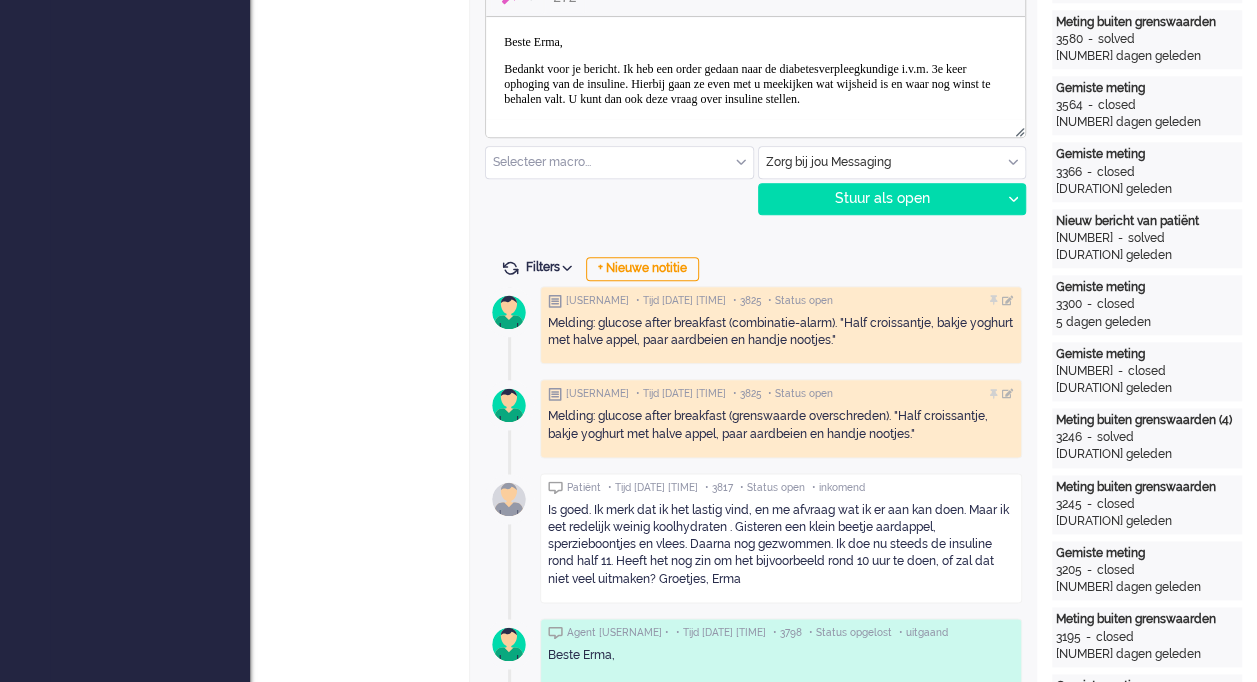 click on "Bedankt voor je bericht. Ik heb een order gedaan naar de diabetesverpleegkundige i.v.m. 3e keer ophoging van de insuline. Hierbij gaan ze even met u meekijken wat wijsheid is en waar nog winst te behalen valt. U kunt dan ook deze vraag over insuline stellen." at bounding box center (755, 84) 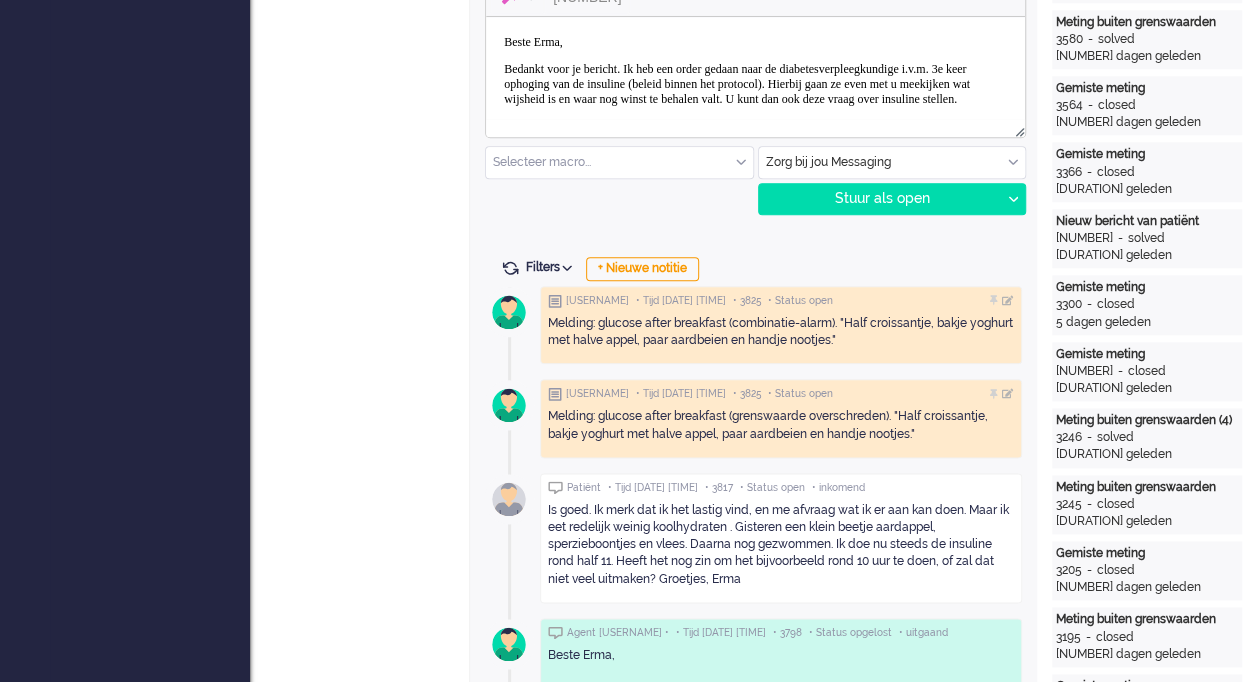 click on "Bedankt voor je bericht. Ik heb een order gedaan naar de diabetesverpleegkundige i.v.m. 3e keer ophoging van de insuline (beleid binnen het protocol). Hierbij gaan ze even met u meekijken wat wijsheid is en waar nog winst te behalen valt. U kunt dan ook deze vraag over insuline stellen." at bounding box center (755, 84) 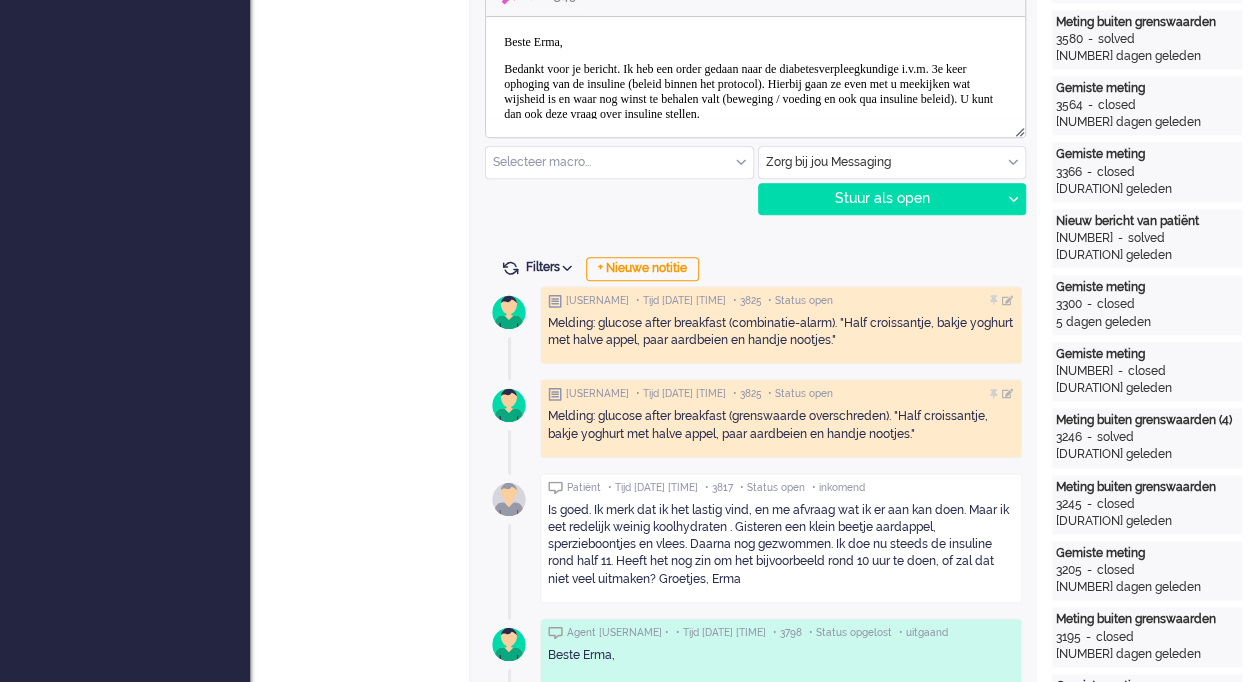 scroll, scrollTop: 52, scrollLeft: 0, axis: vertical 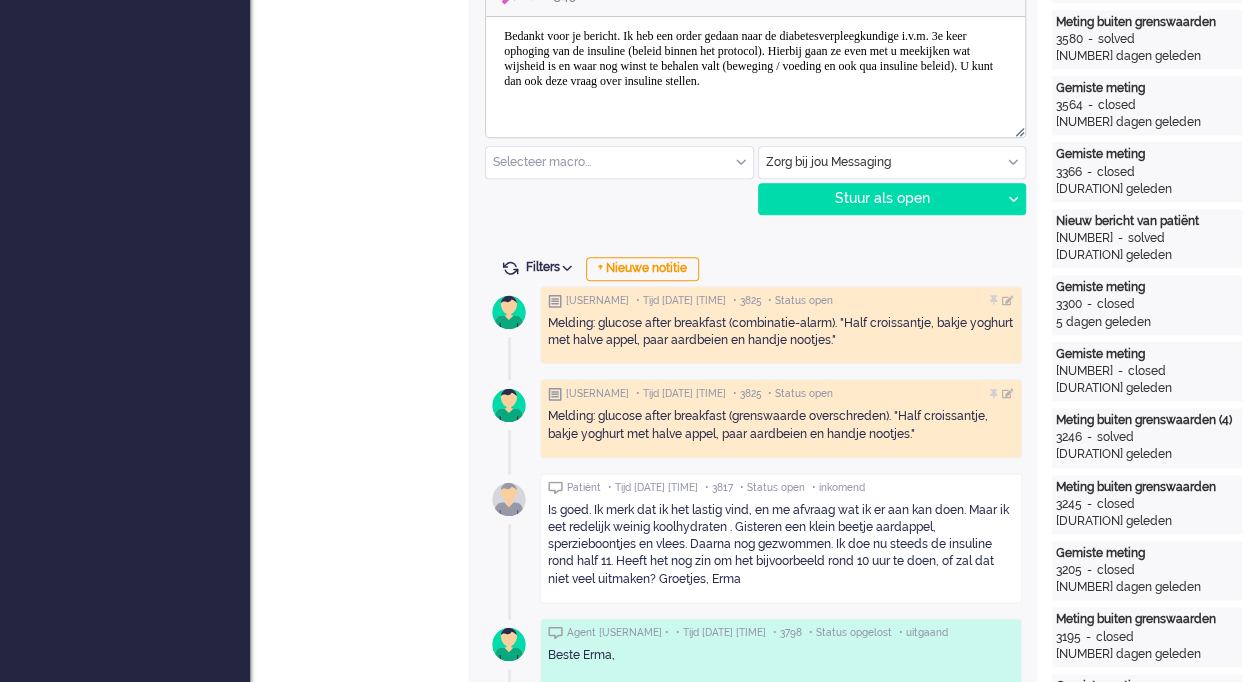 click on "Beste [PERSON],
Bedankt voor je bericht. Ik heb een order gedaan naar de diabetesverpleegkundige i.v.m. 3e keer ophoging van de insuline (beleid binnen het protocol). Hierbij gaan ze even met u meekijken wat wijsheid is en waar nog winst te behalen valt (beweging / voeding en ook qua insuline beleid). U kunt dan ook deze vraag over insuline stellen." at bounding box center [755, 45] 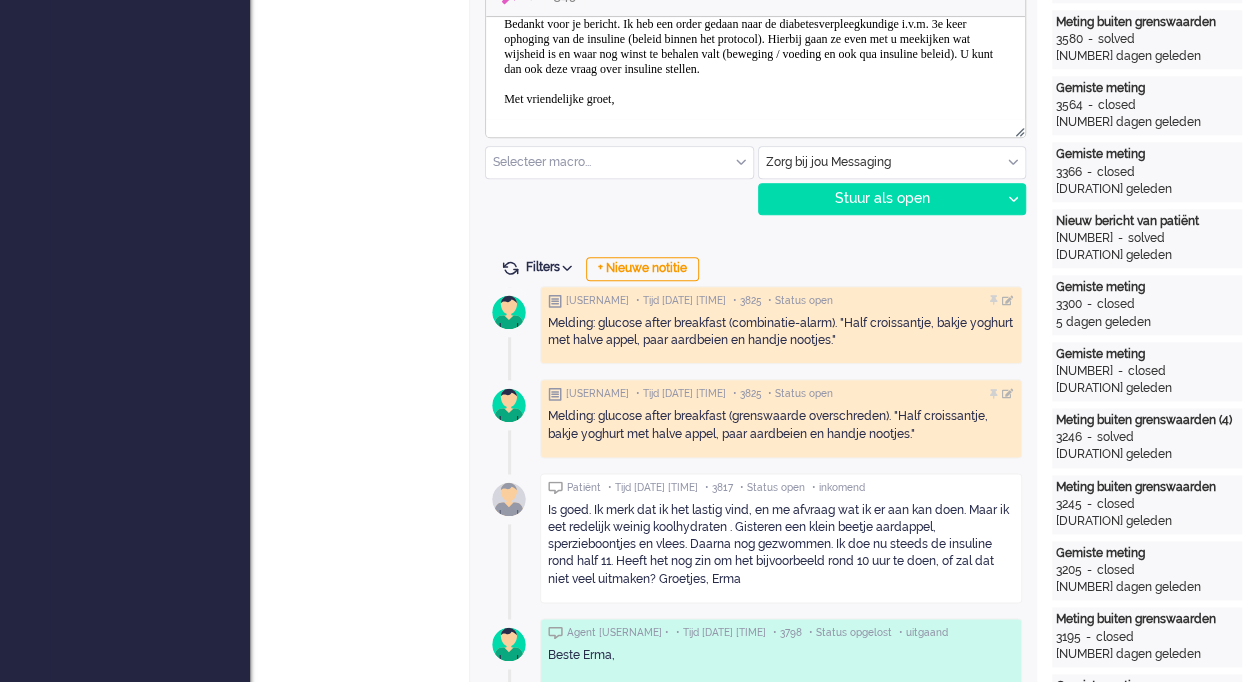 scroll, scrollTop: 83, scrollLeft: 0, axis: vertical 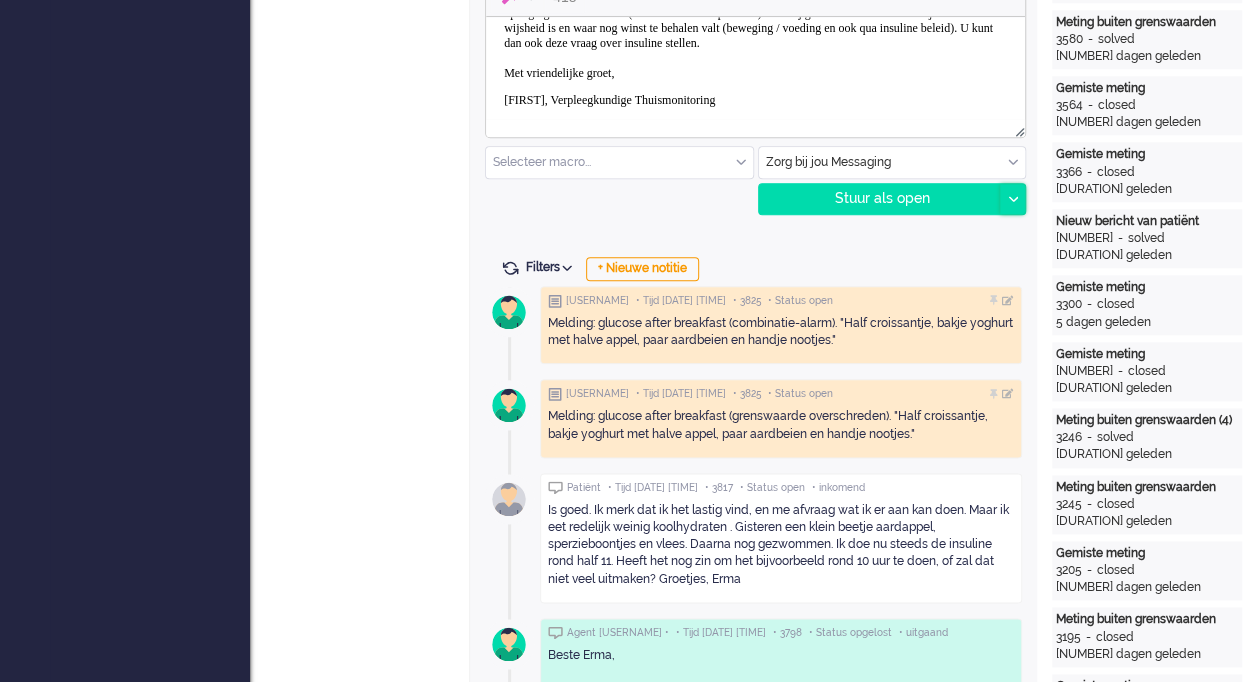 click at bounding box center (1013, 199) 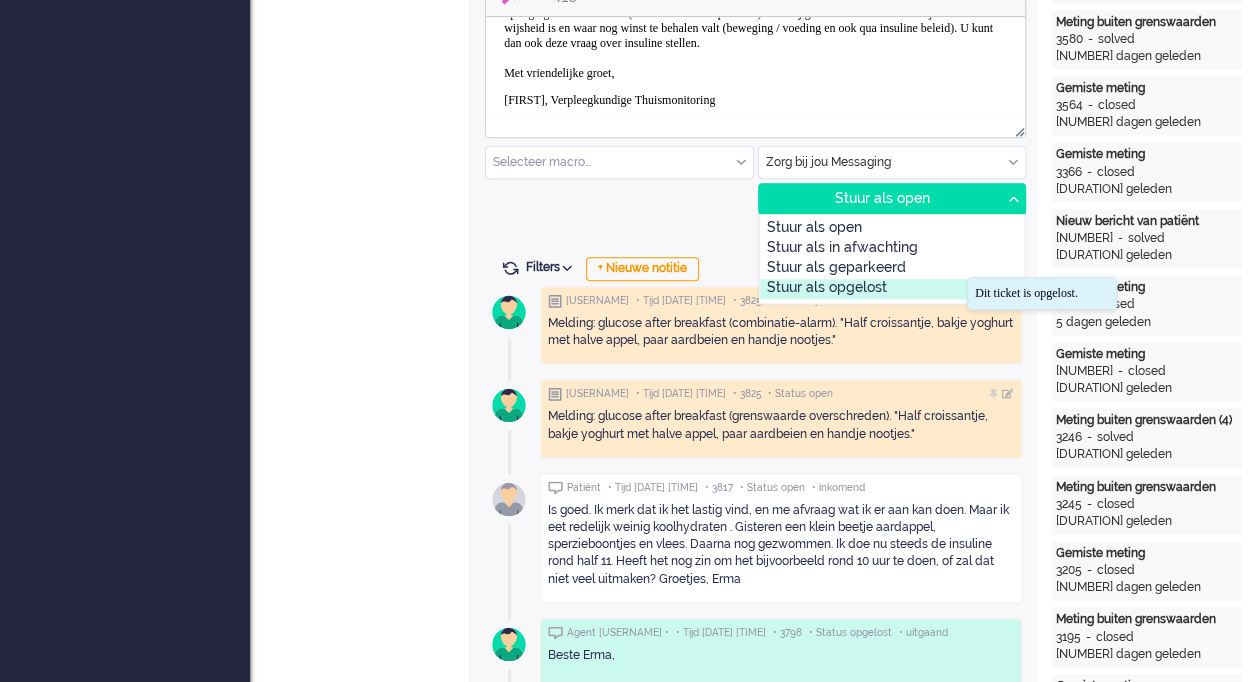 click on "Stuur als opgelost" at bounding box center (892, 289) 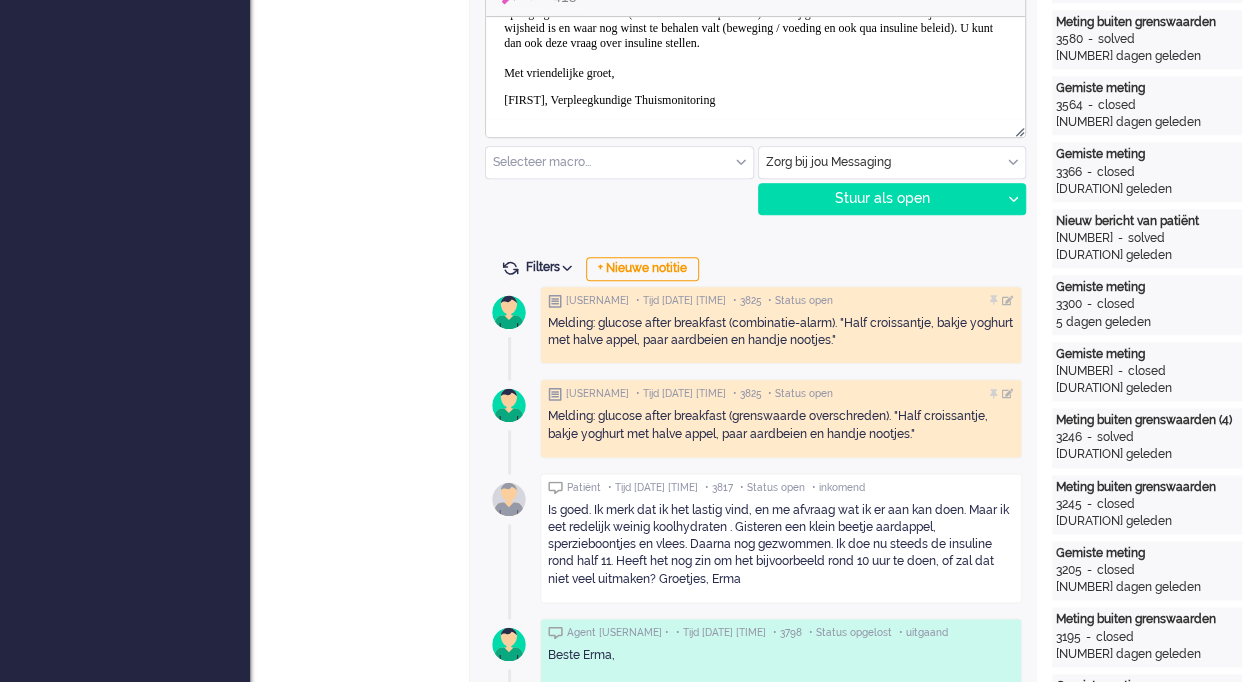 scroll, scrollTop: 0, scrollLeft: 0, axis: both 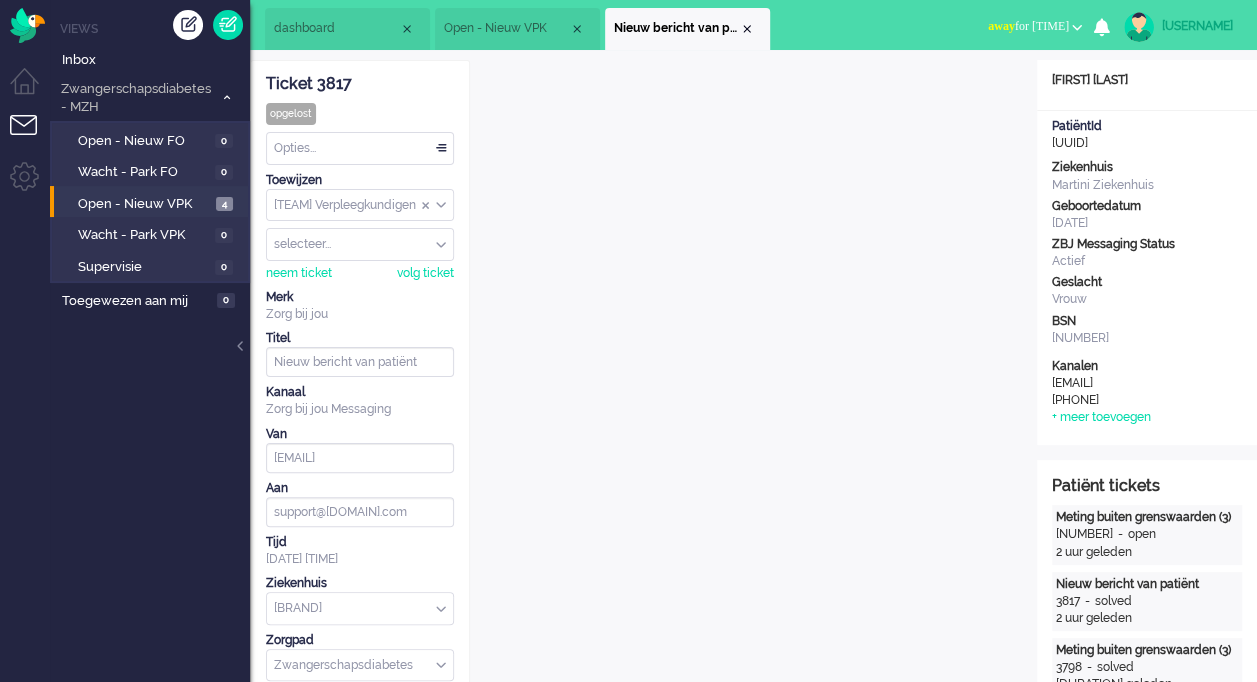 click on "Opties..." at bounding box center (360, 148) 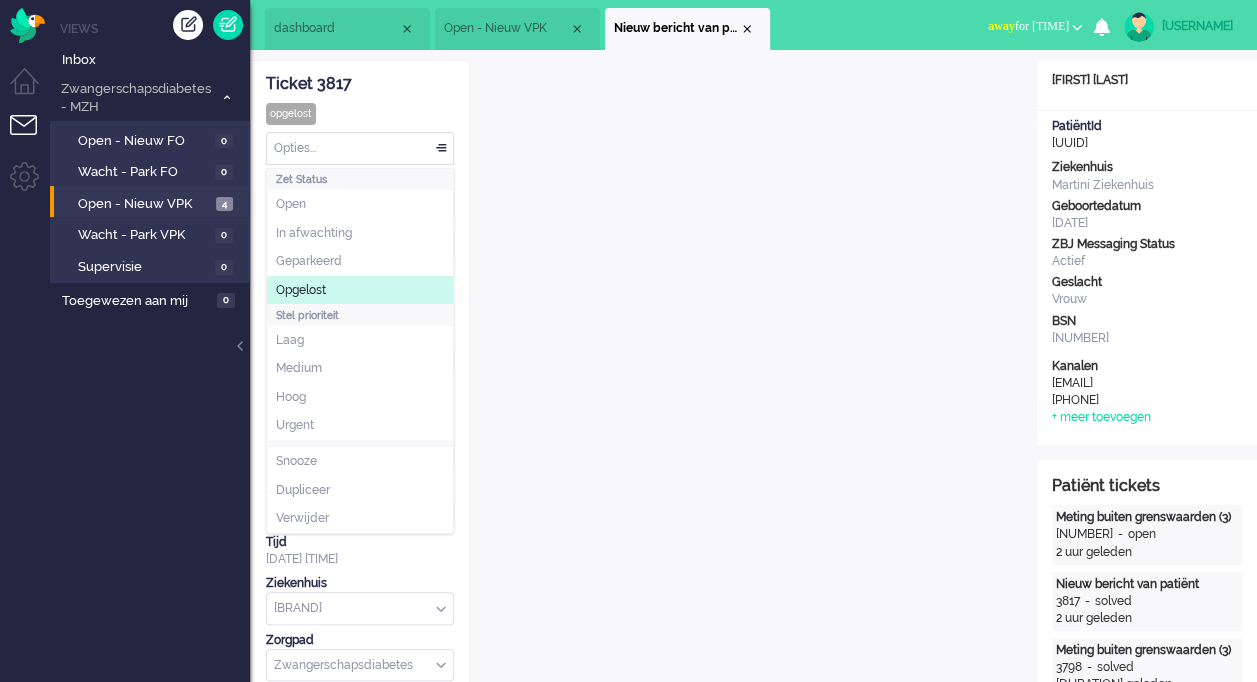 click on "Opgelost" 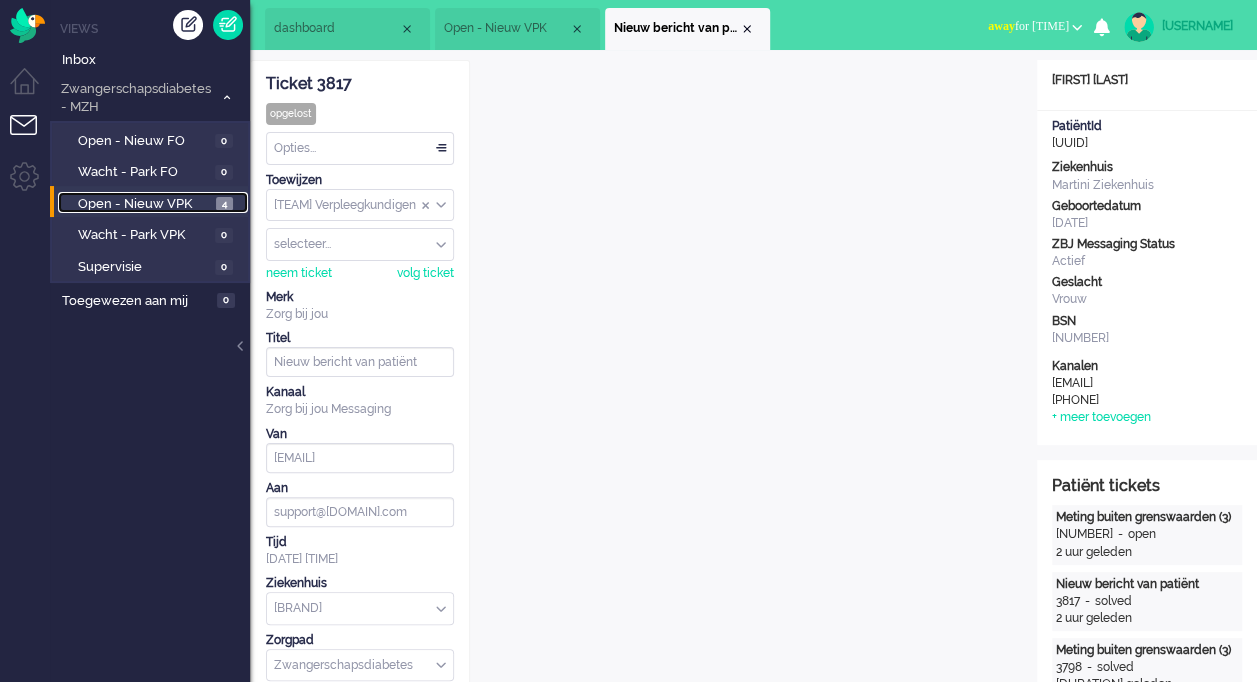 click on "Open - Nieuw VPK" at bounding box center [144, 204] 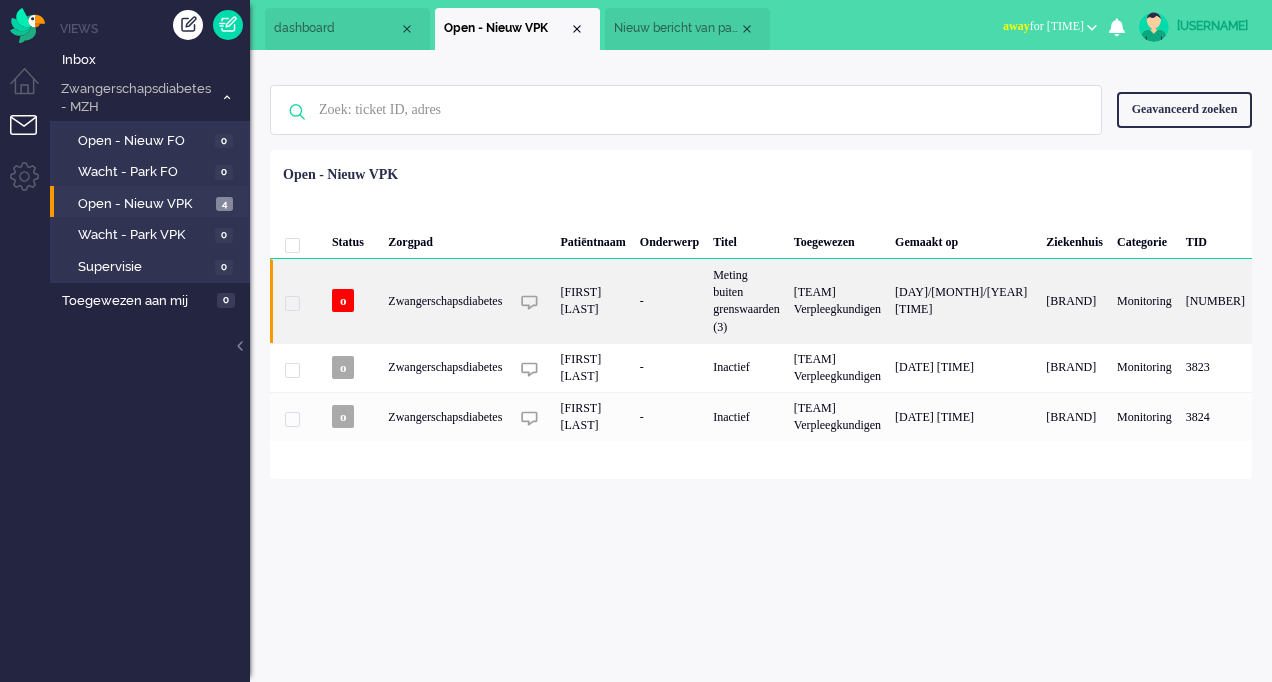 click on "Zwangerschapsdiabetes" 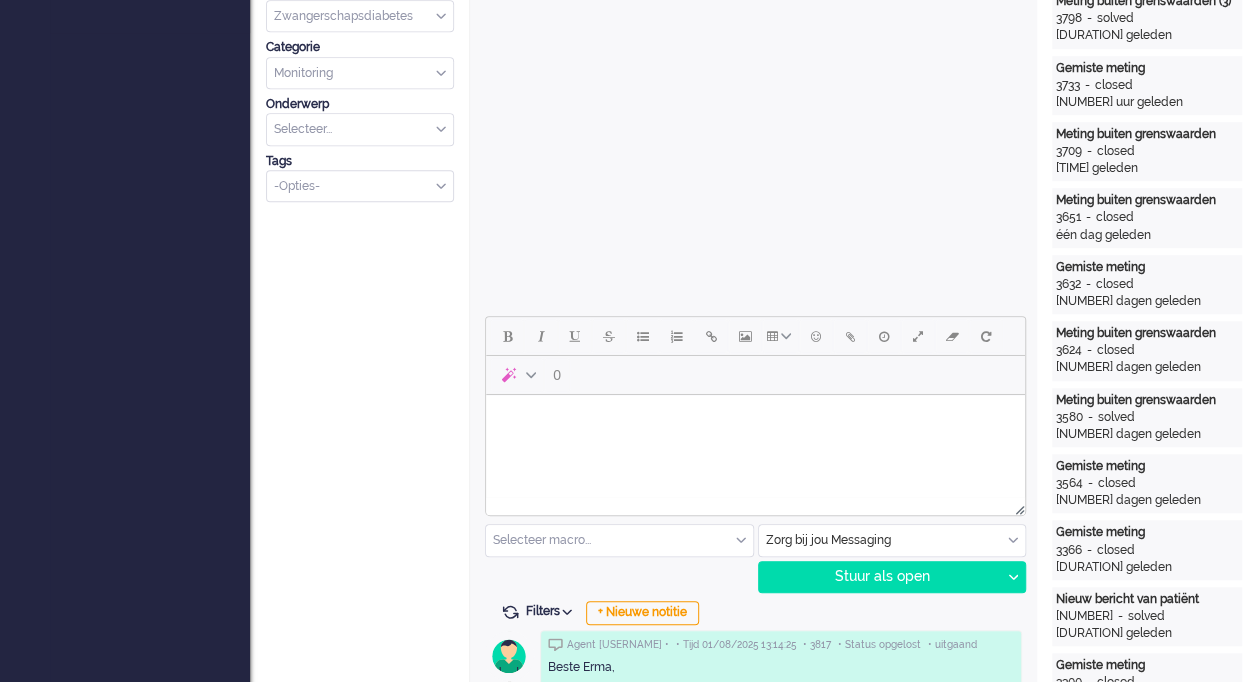 scroll, scrollTop: 0, scrollLeft: 0, axis: both 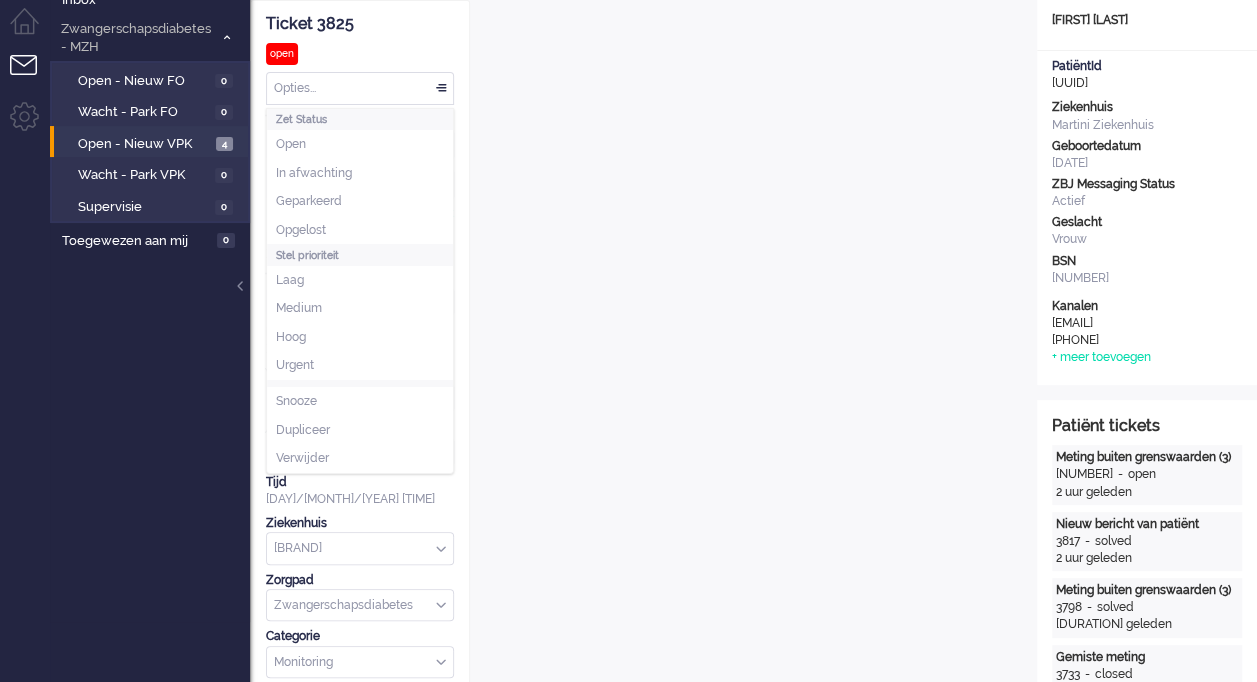 click on "Opties..." at bounding box center [360, 88] 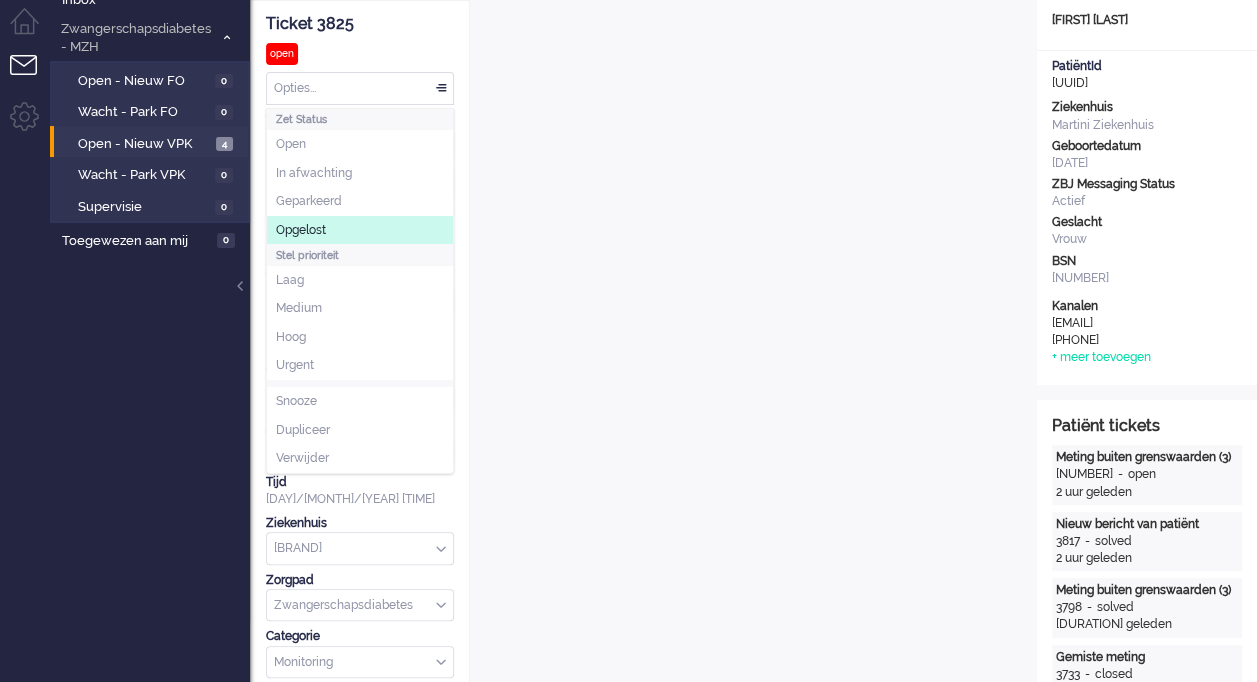 click on "Opgelost" 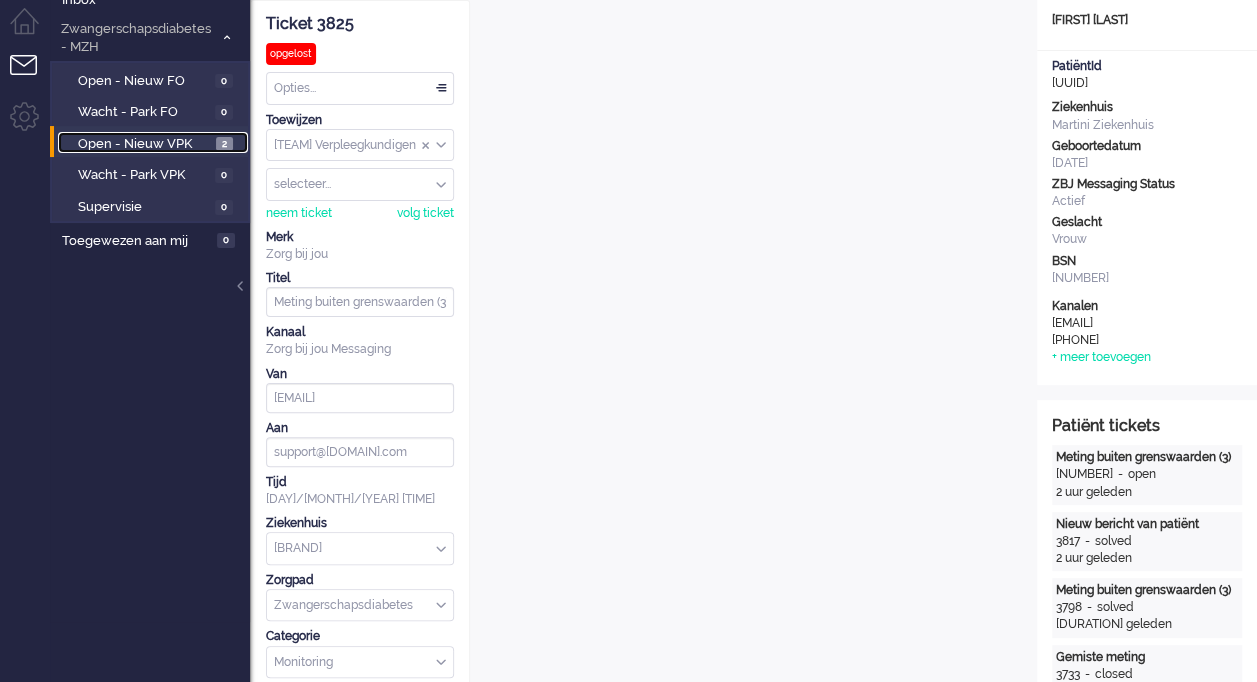 click on "Open - Nieuw VPK" at bounding box center (144, 144) 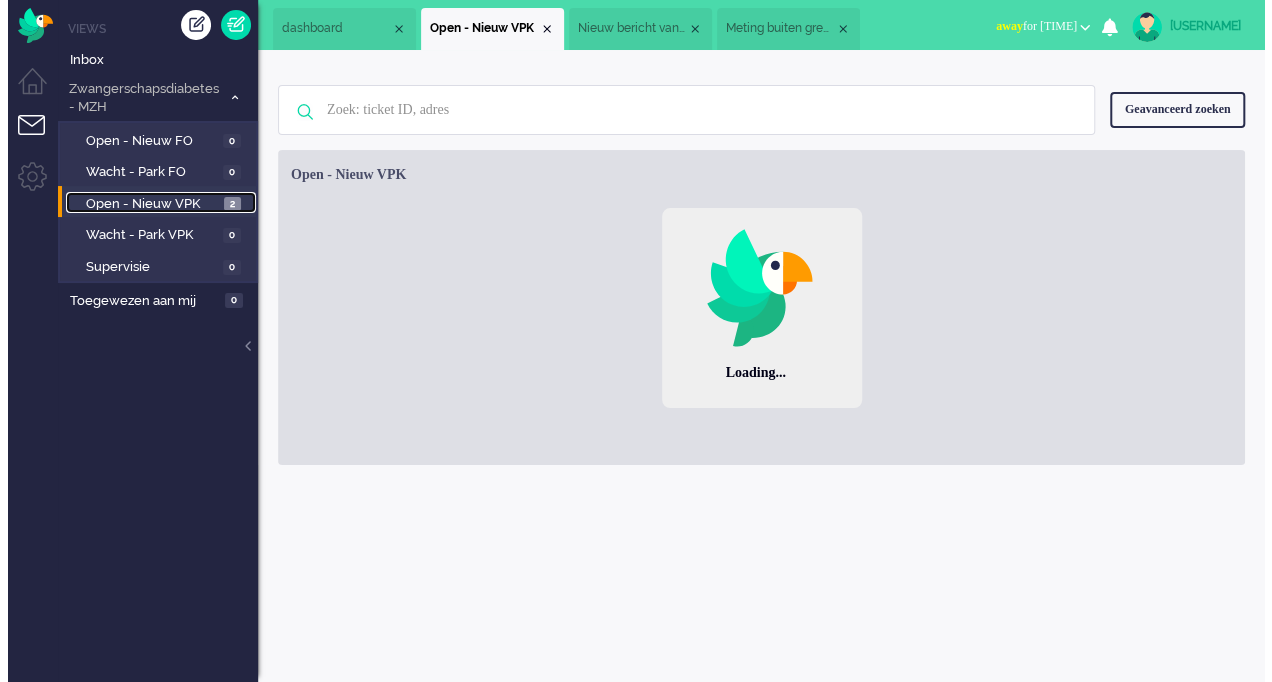 scroll, scrollTop: 0, scrollLeft: 0, axis: both 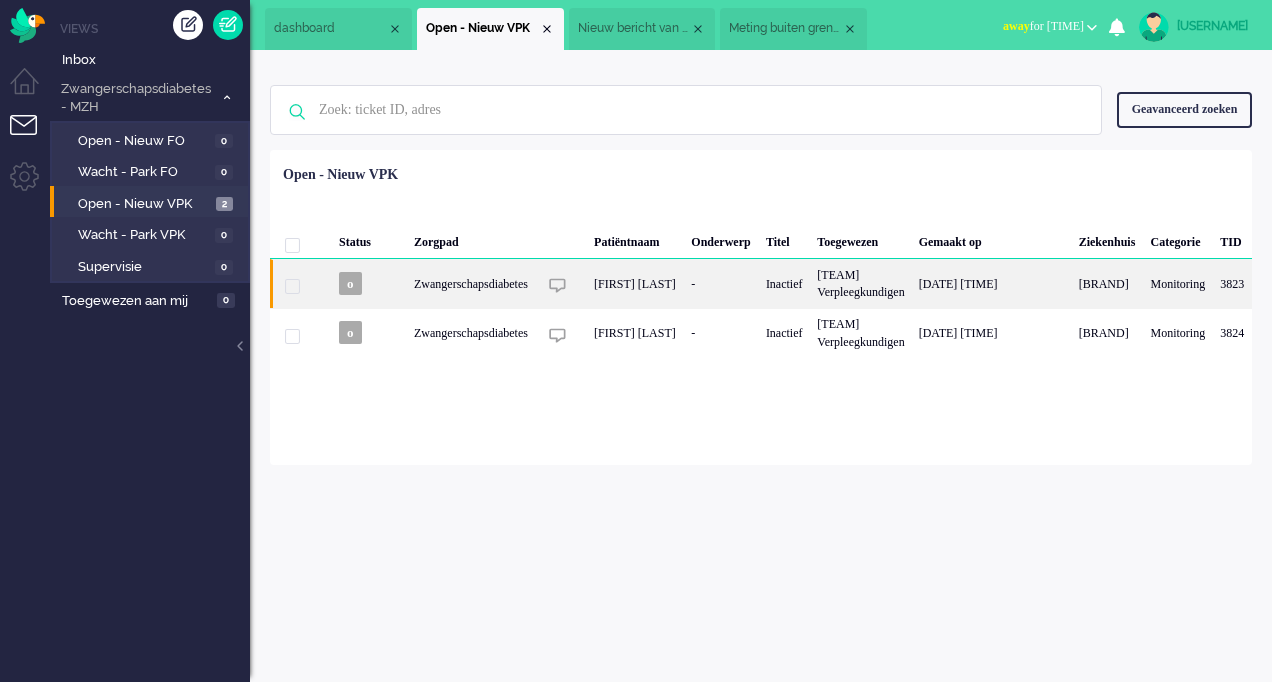 click on "Zwangerschapsdiabetes" 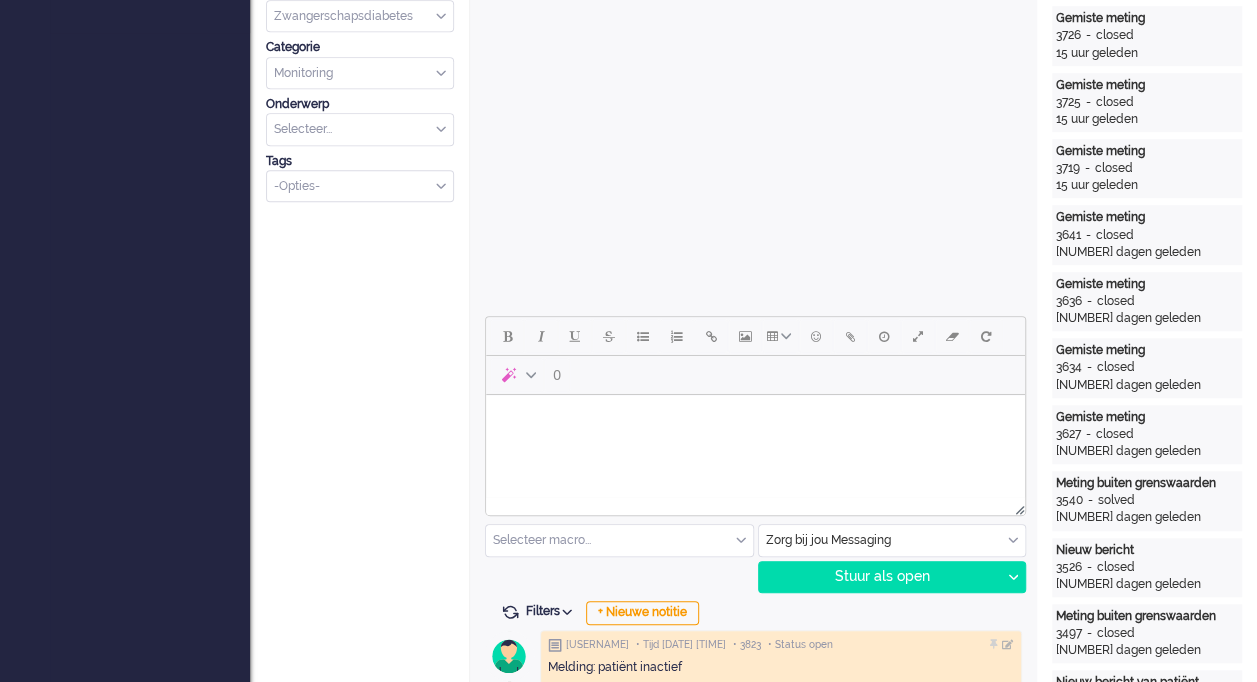 scroll, scrollTop: 0, scrollLeft: 0, axis: both 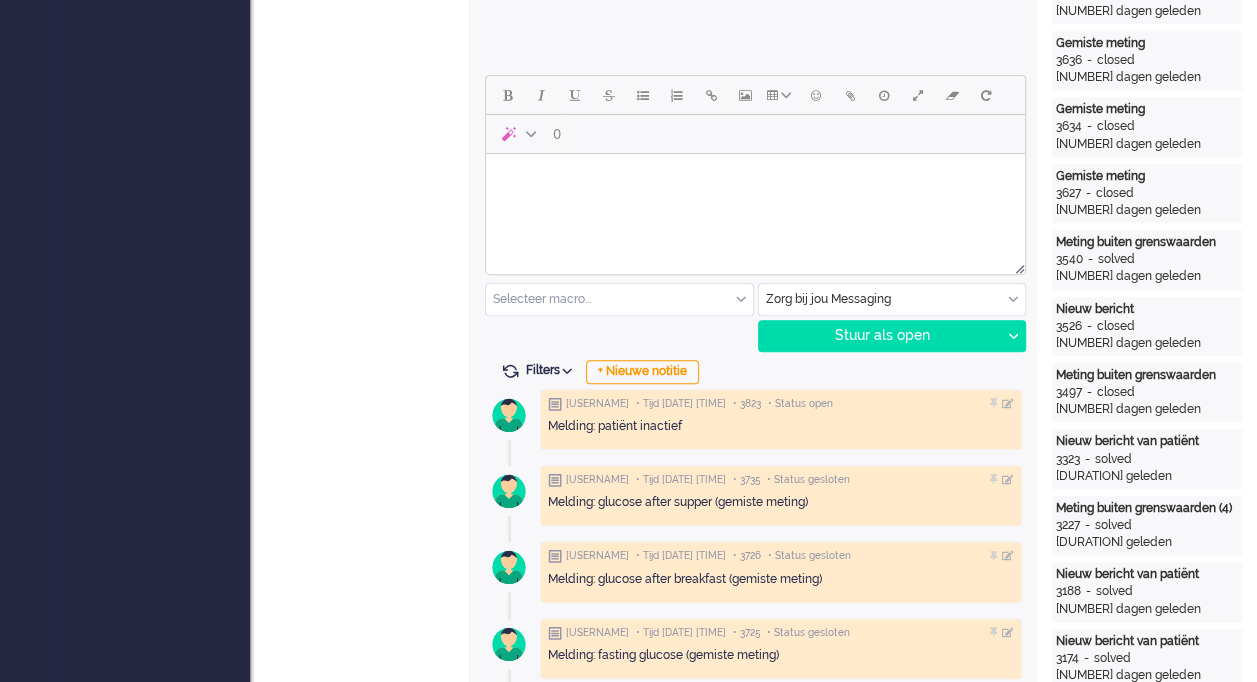 click at bounding box center (755, 179) 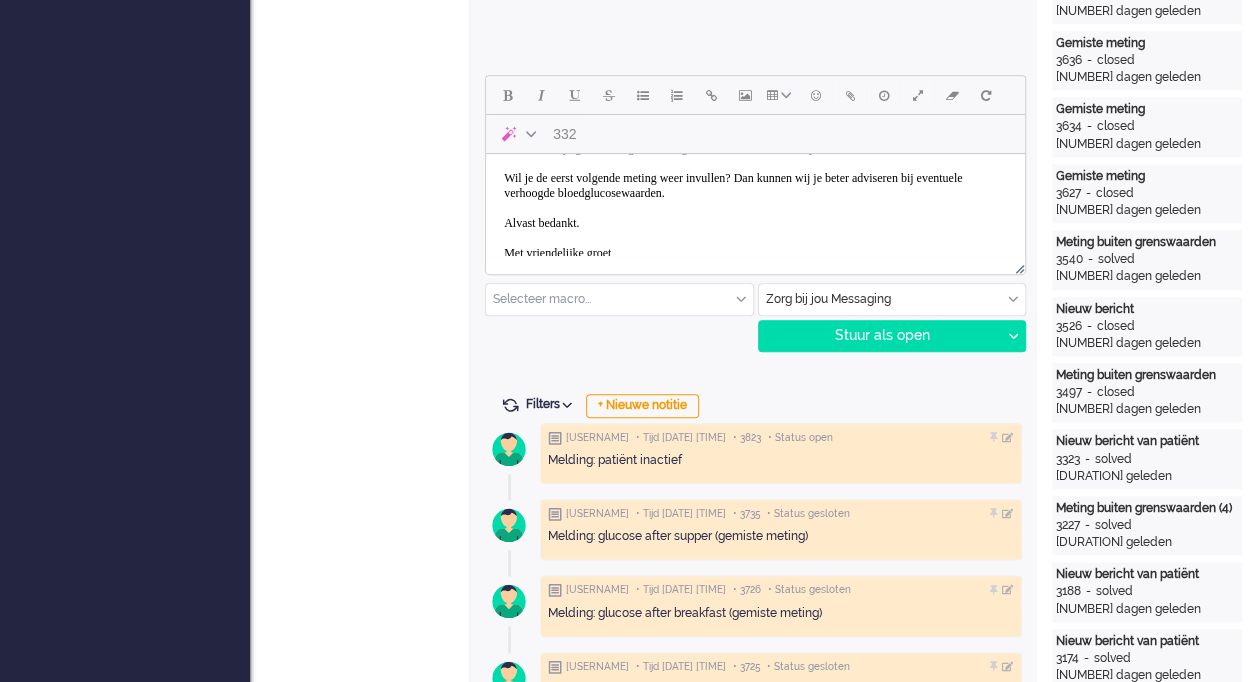 scroll, scrollTop: 124, scrollLeft: 0, axis: vertical 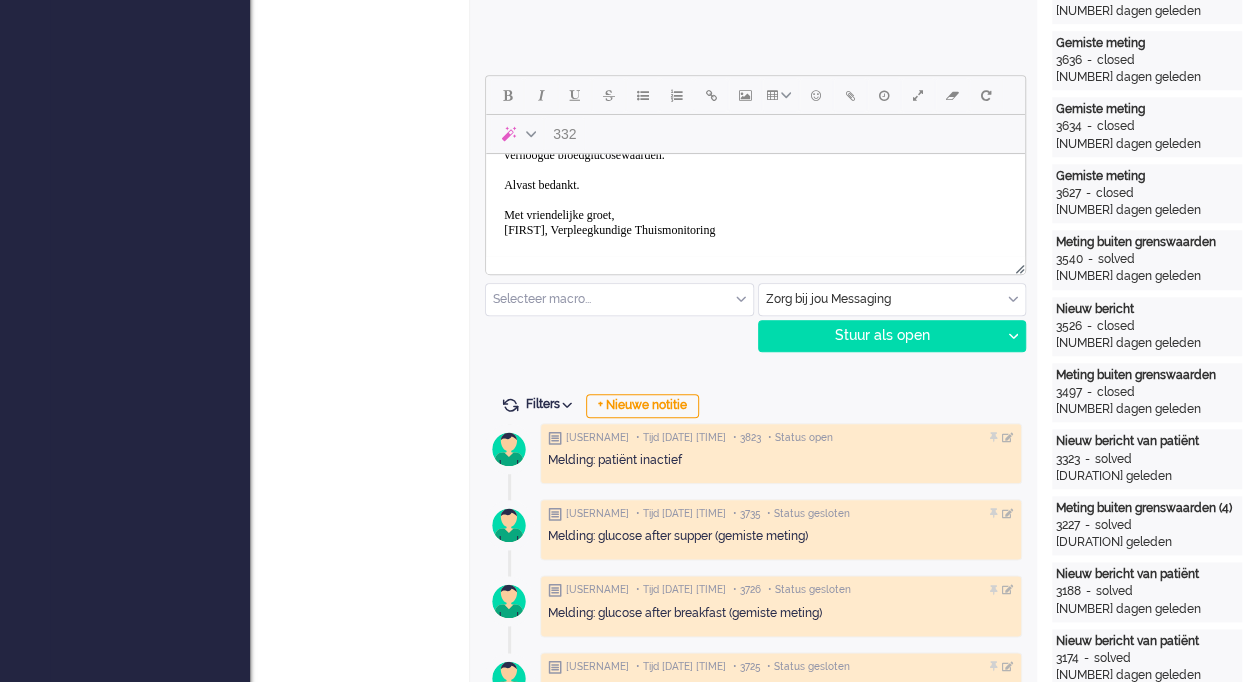 click at bounding box center [755, 265] 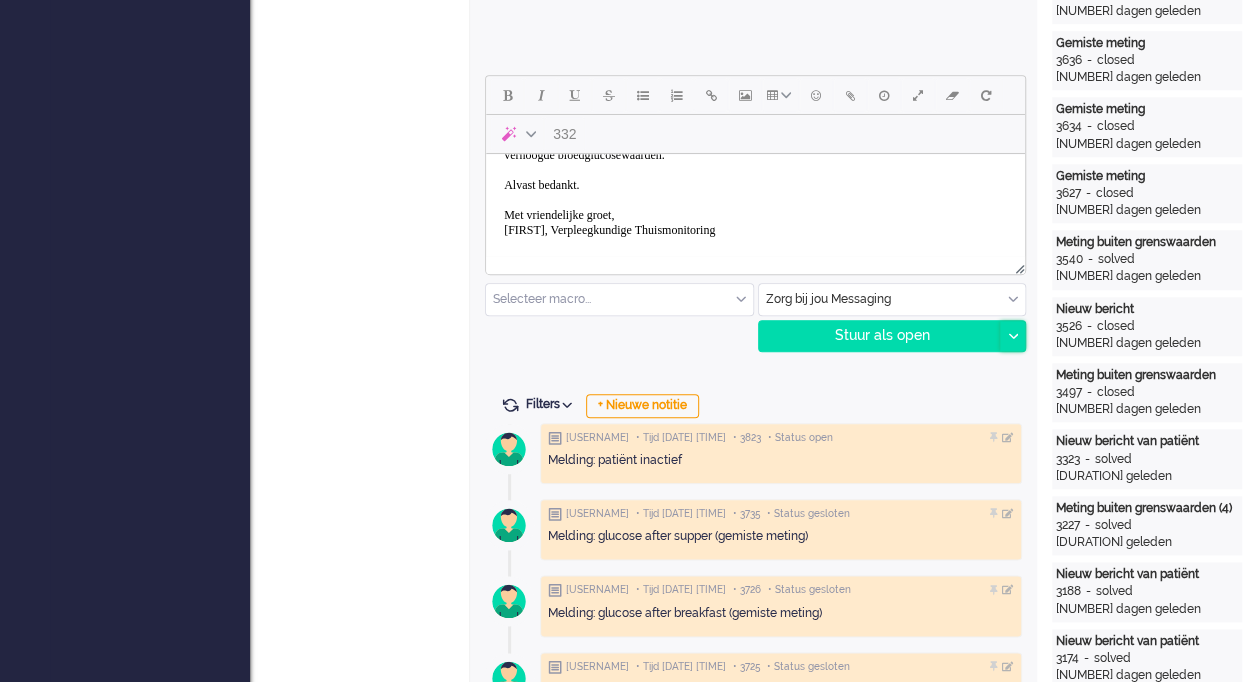 click at bounding box center [1013, 336] 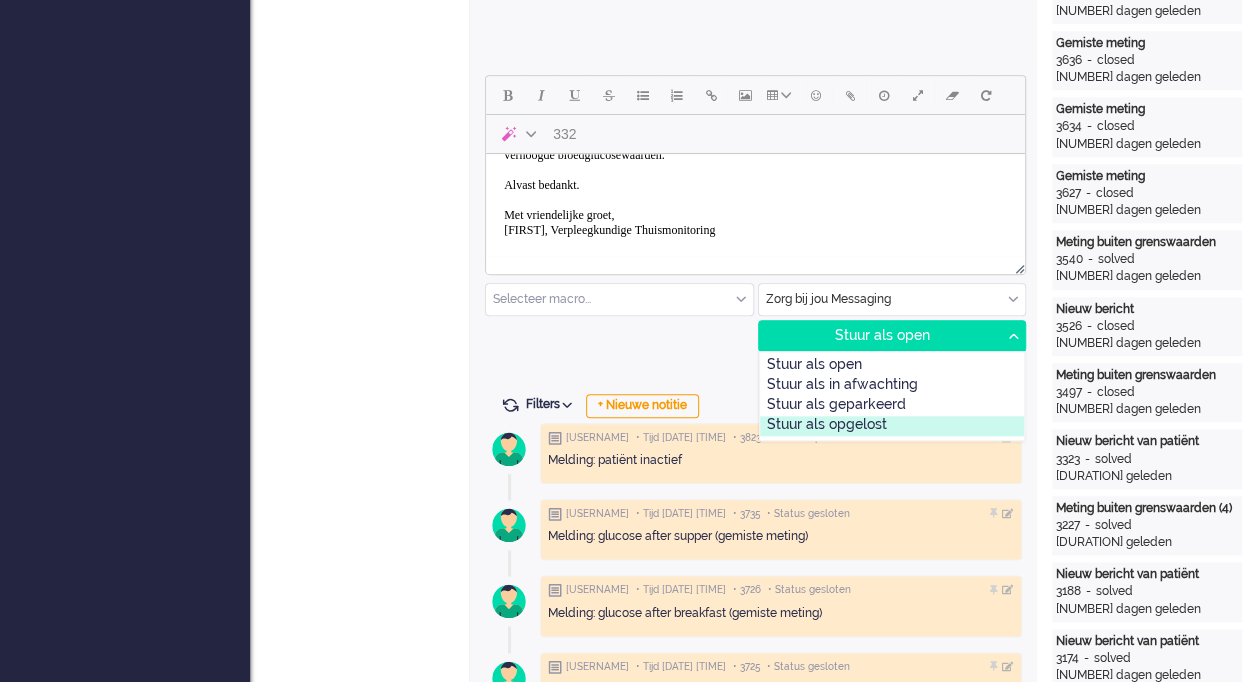 click on "Stuur als opgelost" at bounding box center (892, 426) 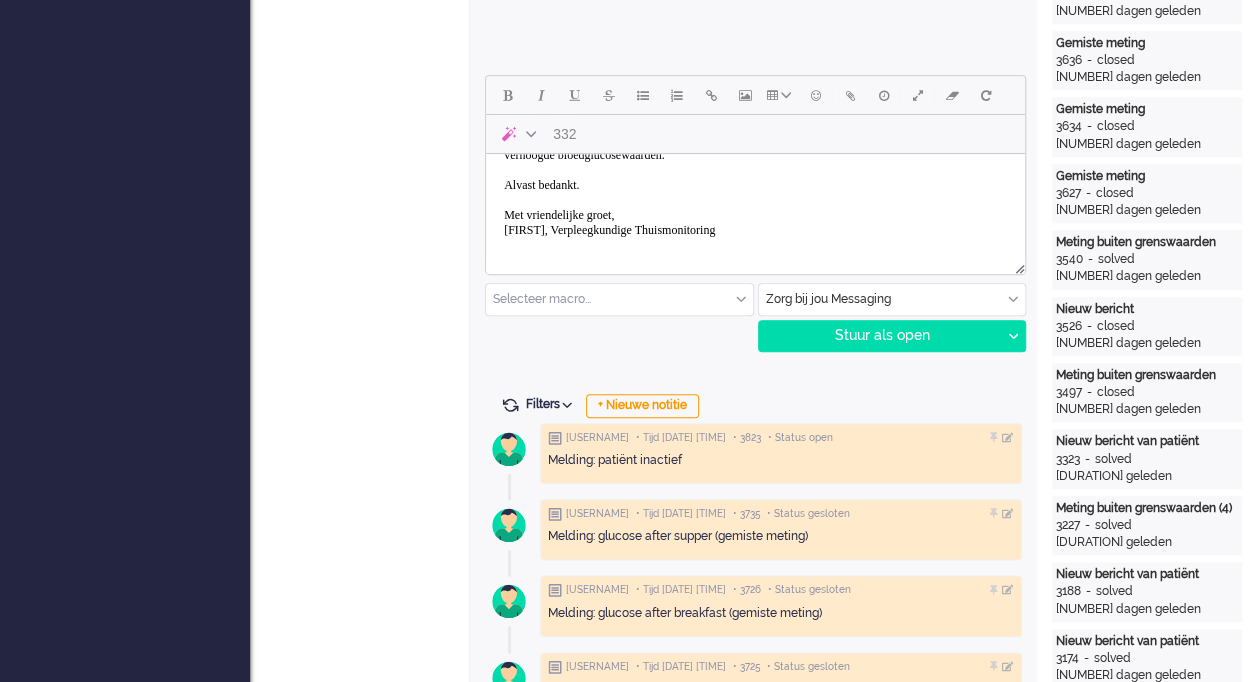 scroll, scrollTop: 0, scrollLeft: 0, axis: both 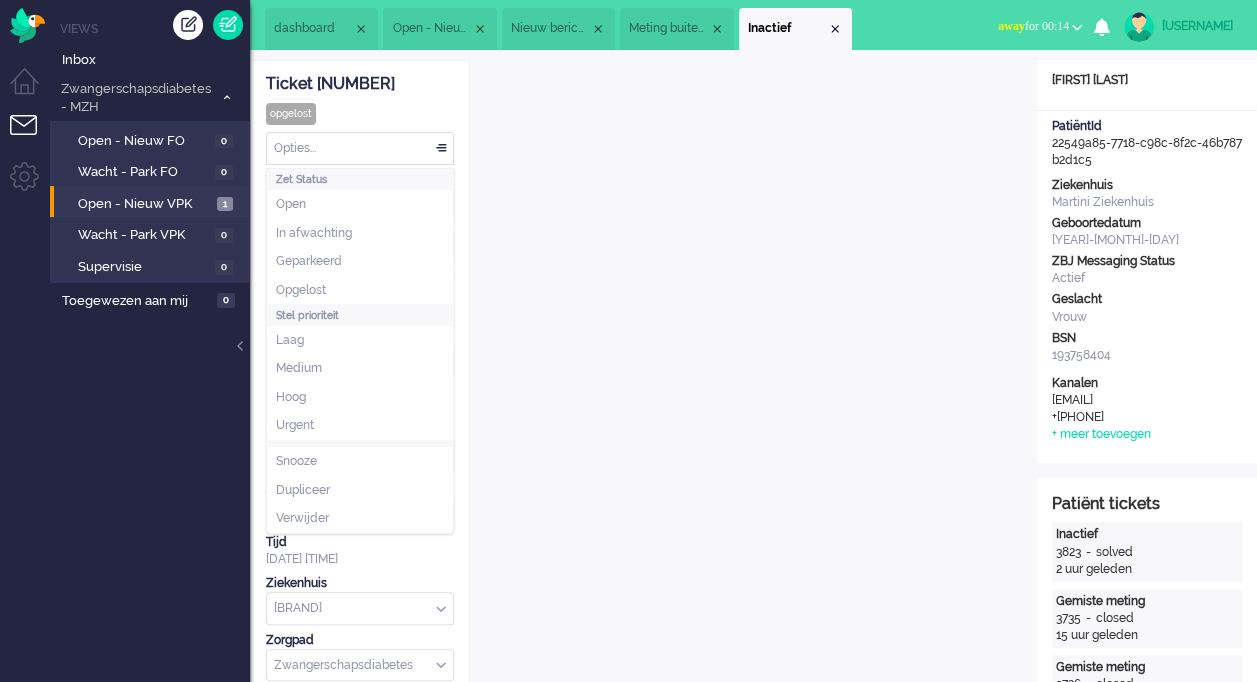 click on "Opties..." at bounding box center [360, 148] 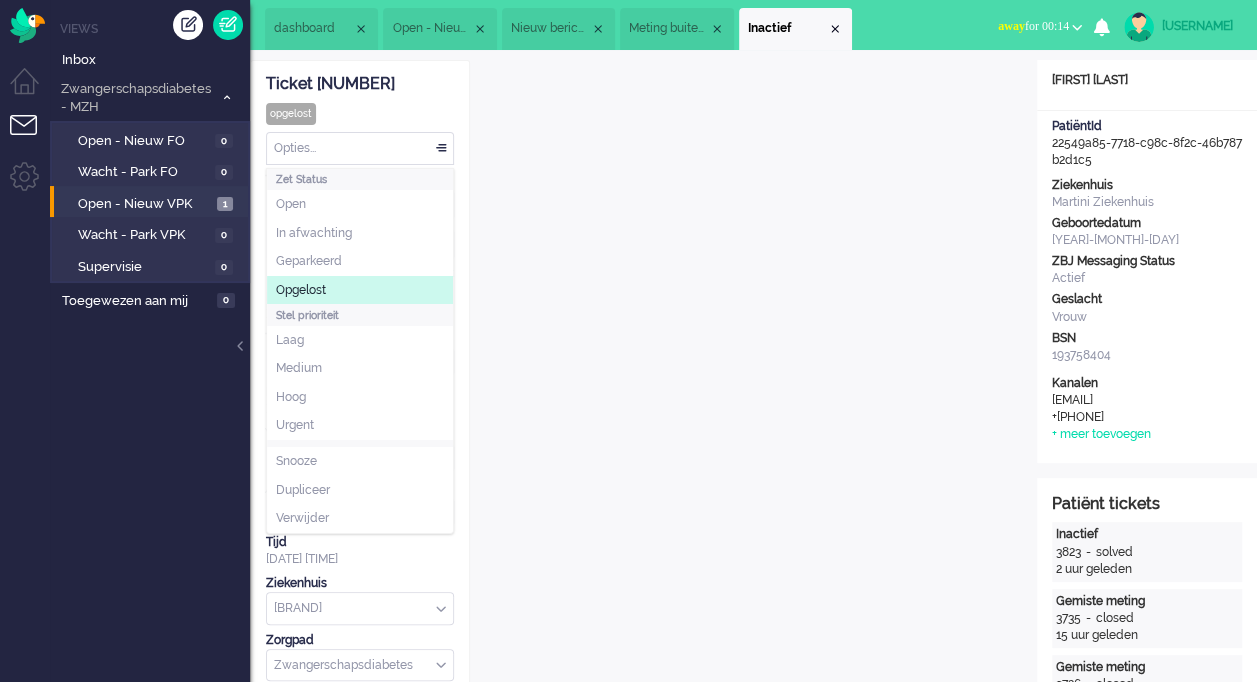 click on "Opgelost" 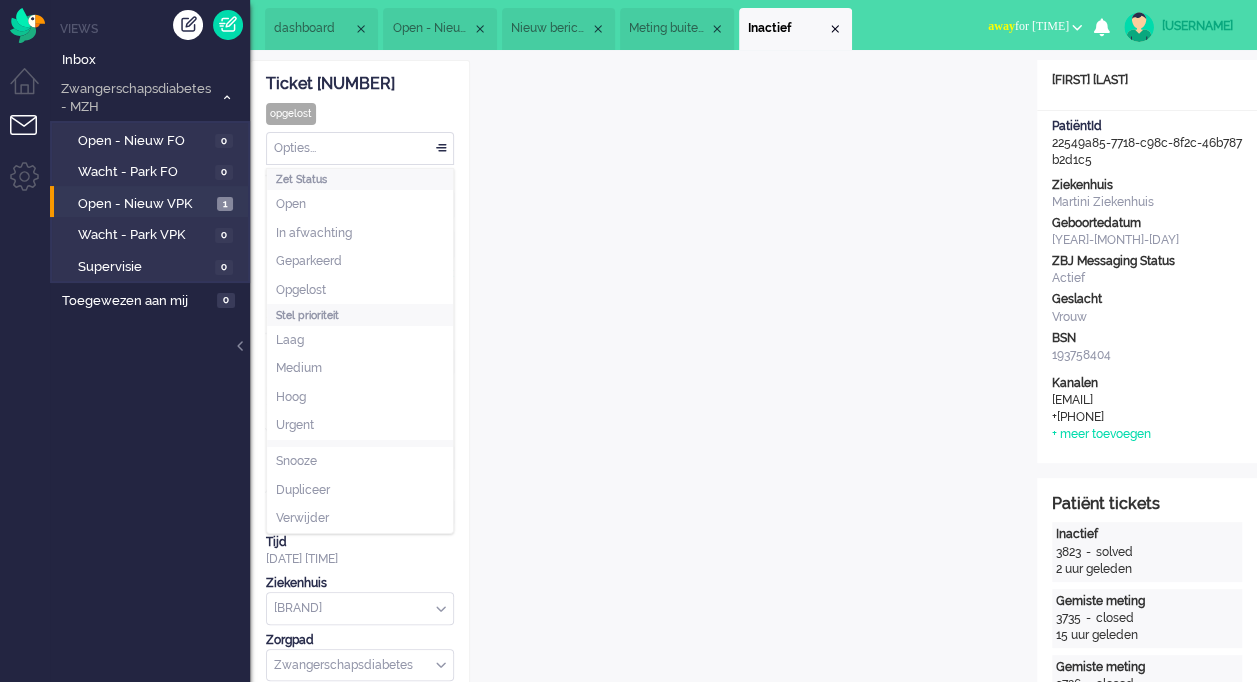 click on "Opties..." at bounding box center [360, 148] 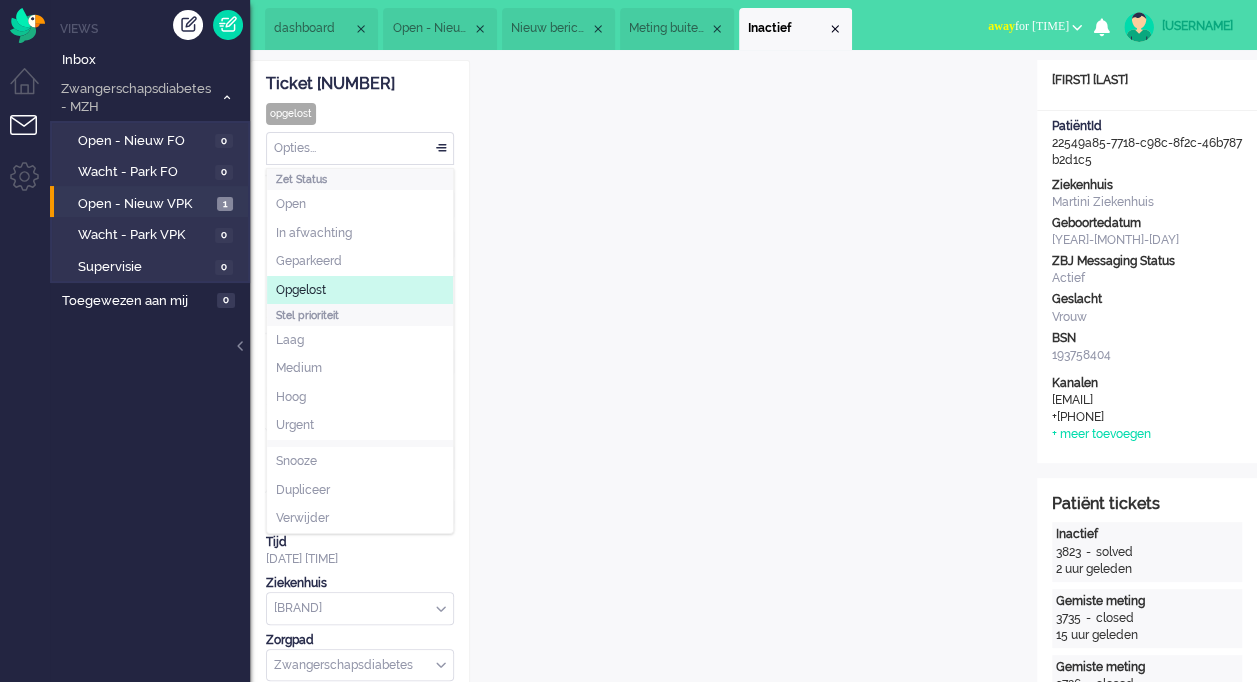 click on "Opgelost" 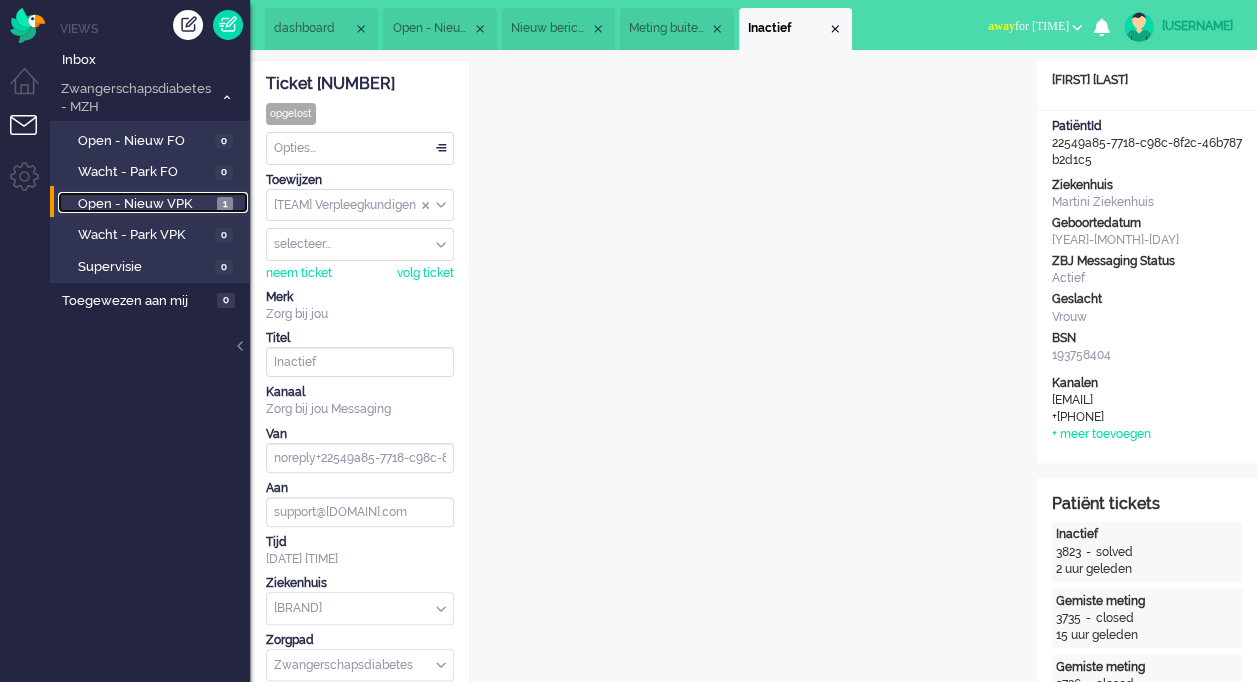 click on "Open - Nieuw VPK" at bounding box center (145, 204) 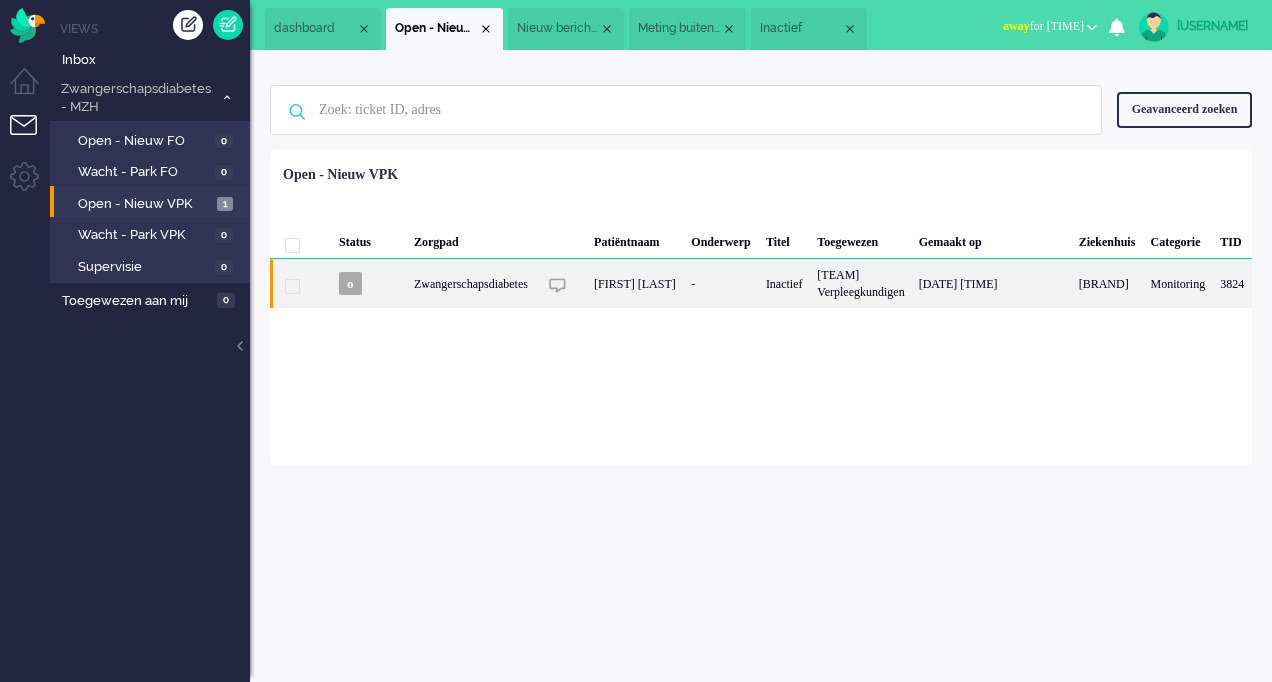 click on "Zwangerschapsdiabetes" 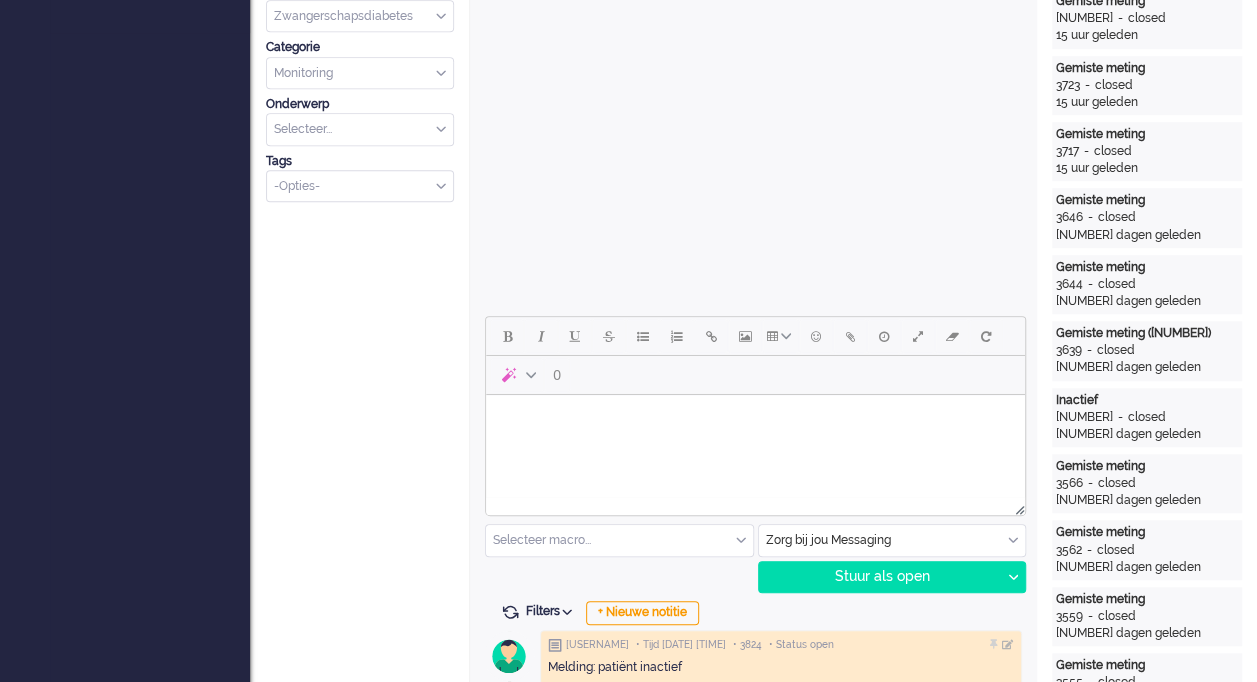 scroll, scrollTop: 0, scrollLeft: 0, axis: both 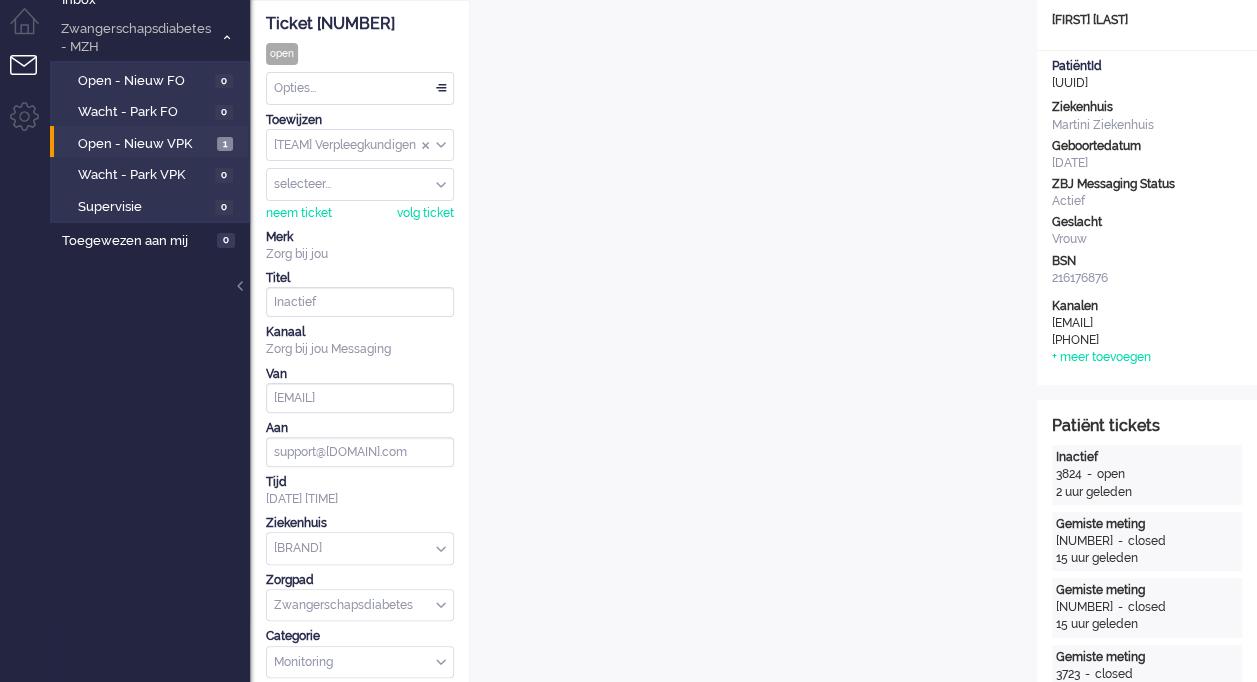 click on "Opties..." at bounding box center (360, 88) 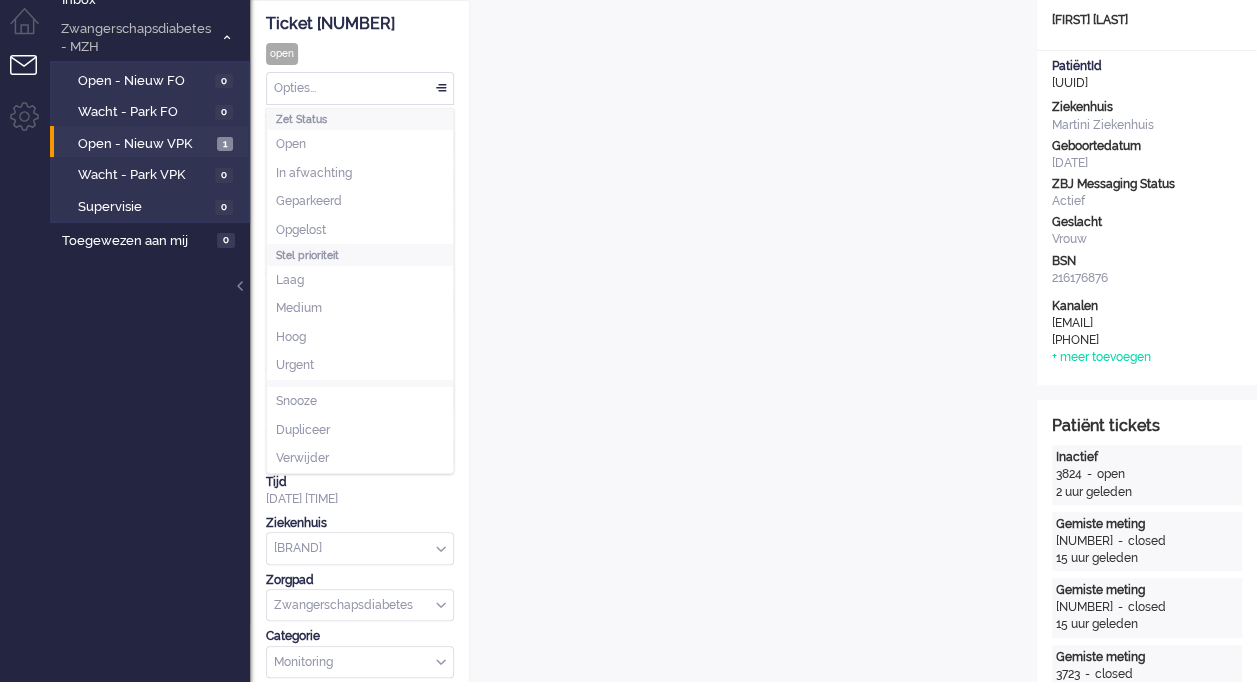 click on "Opties..." at bounding box center (360, 88) 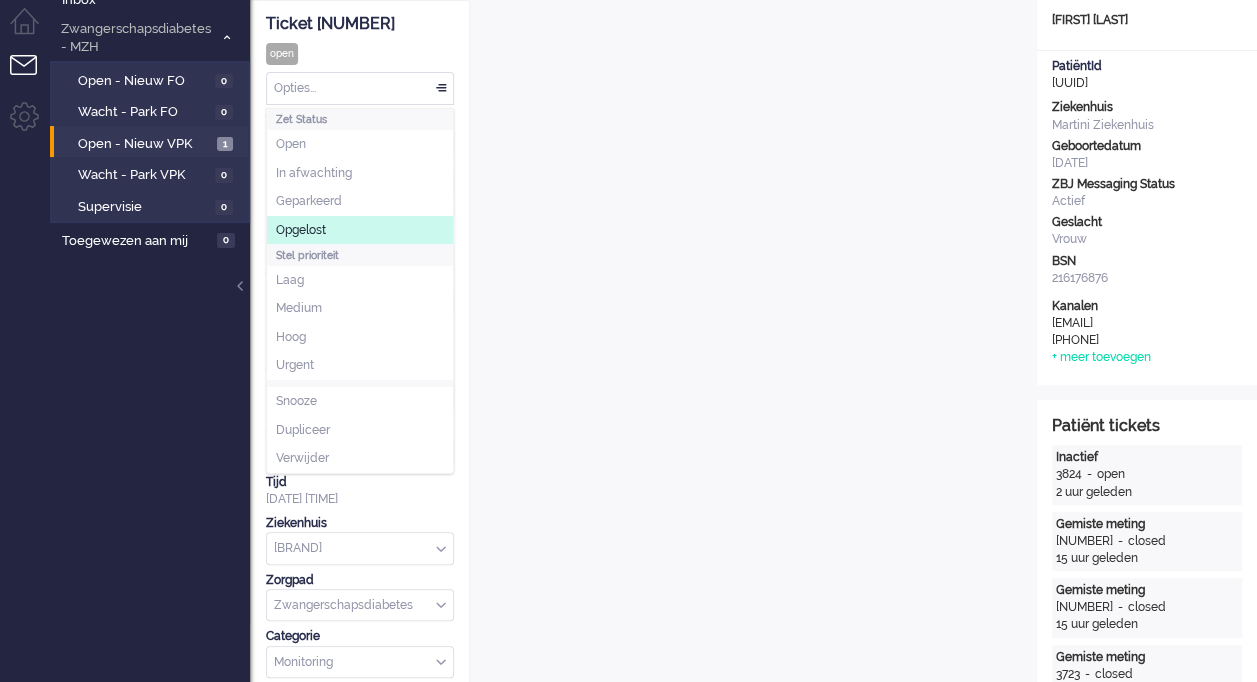 click on "Opgelost" 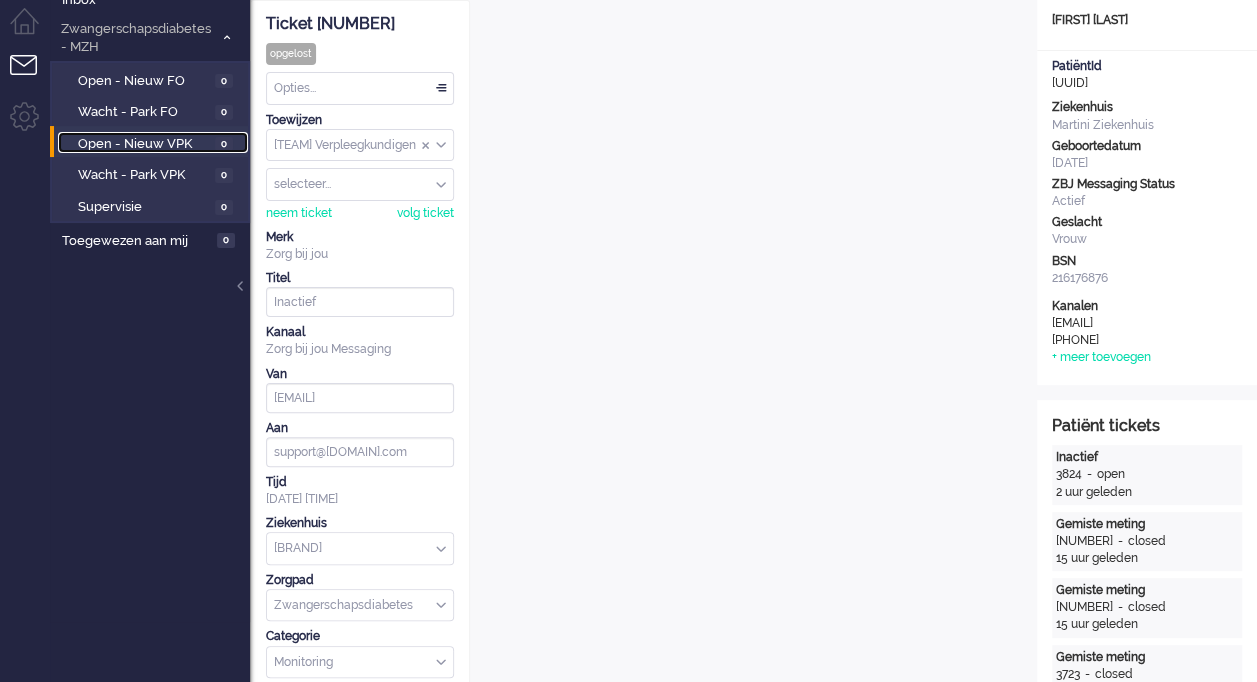 click on "Open - Nieuw VPK" at bounding box center [144, 144] 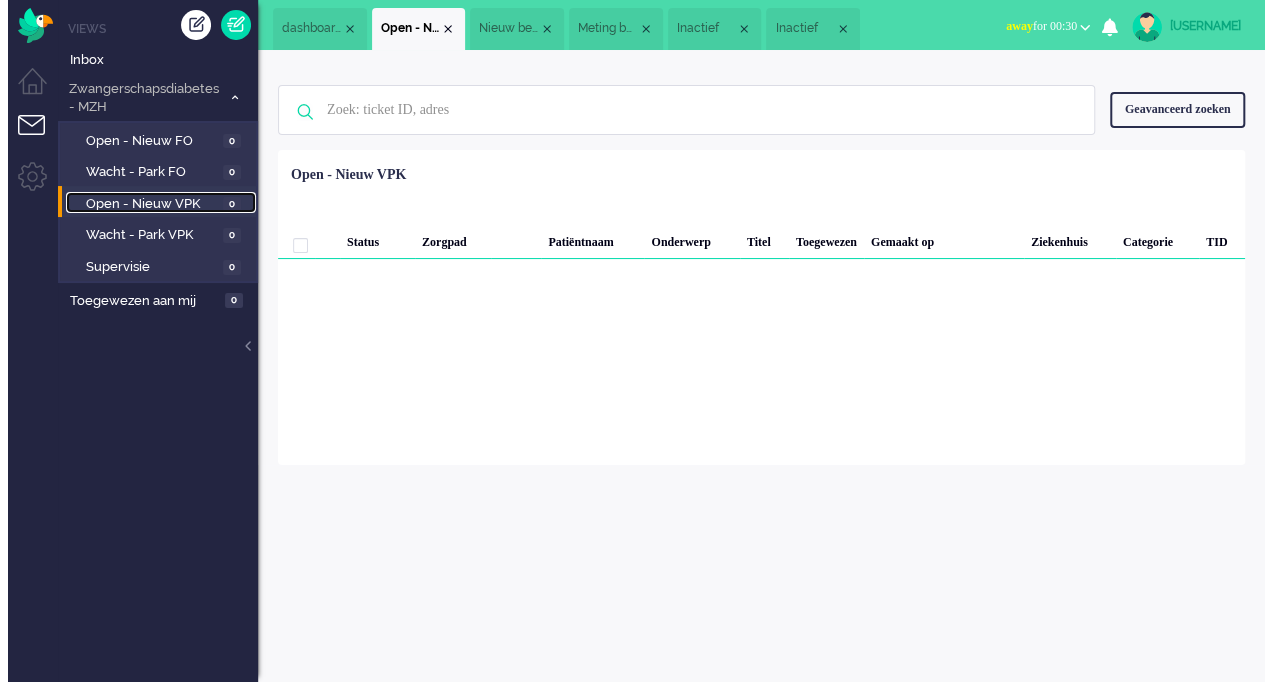 scroll, scrollTop: 0, scrollLeft: 0, axis: both 